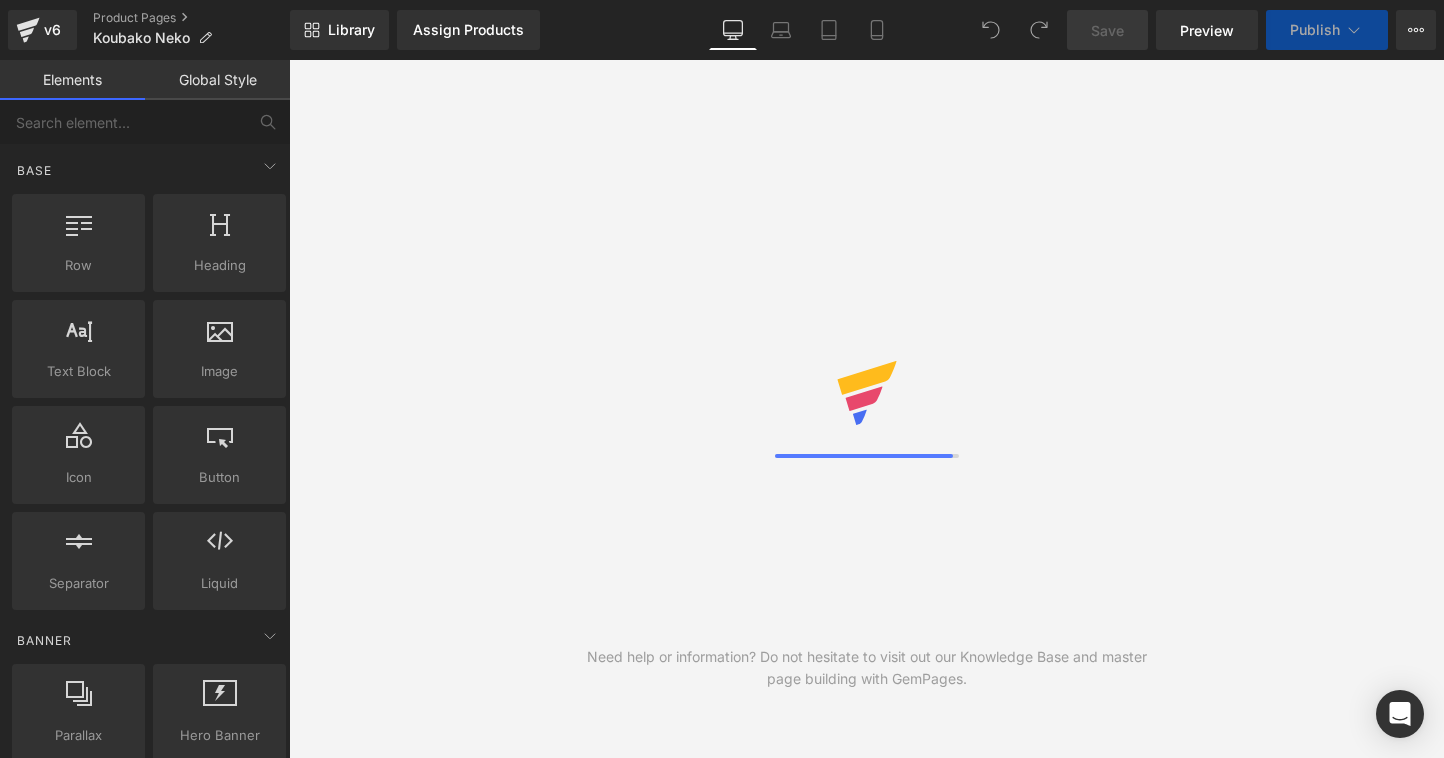 scroll, scrollTop: 0, scrollLeft: 0, axis: both 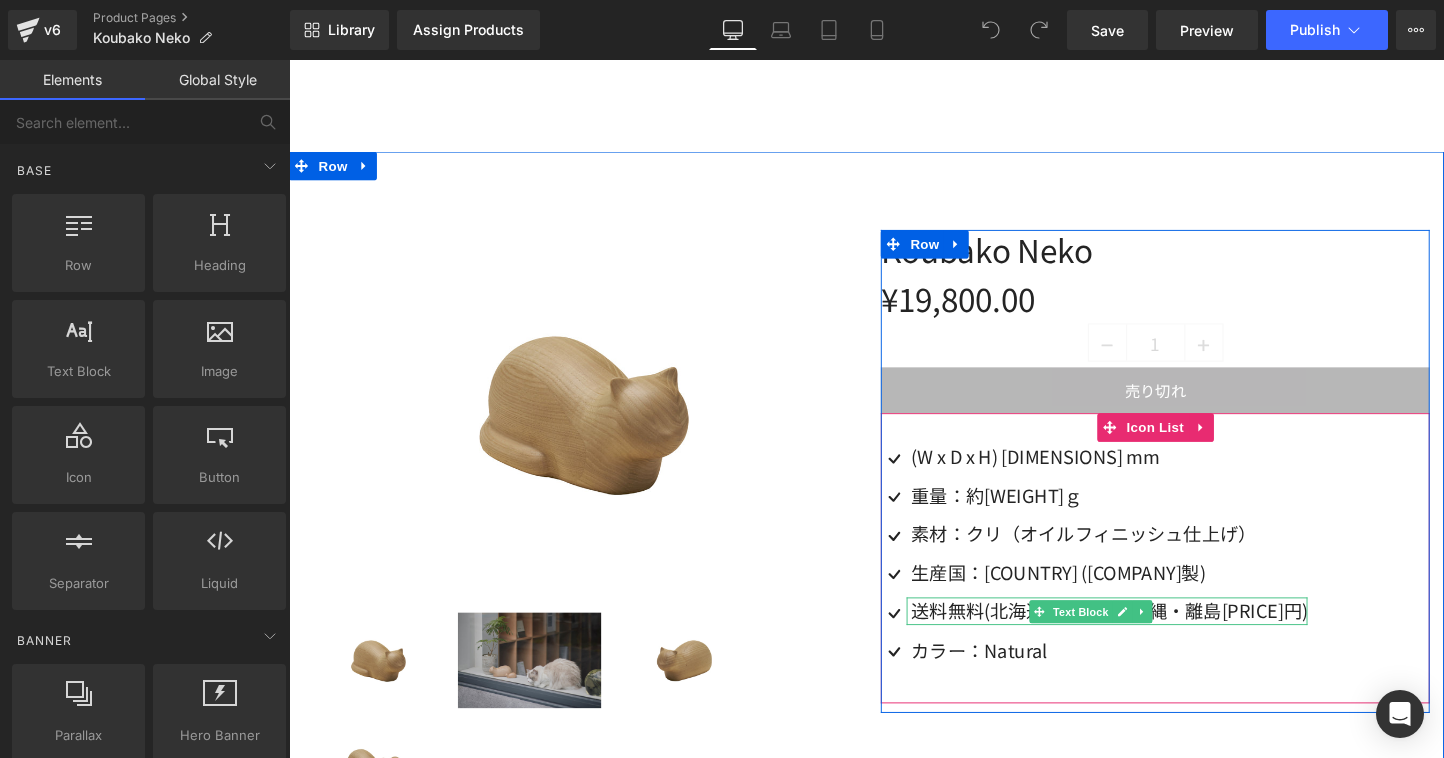 click on "送料無料(北海道1,000円/沖縄・離島3,000円)" at bounding box center [1148, 637] 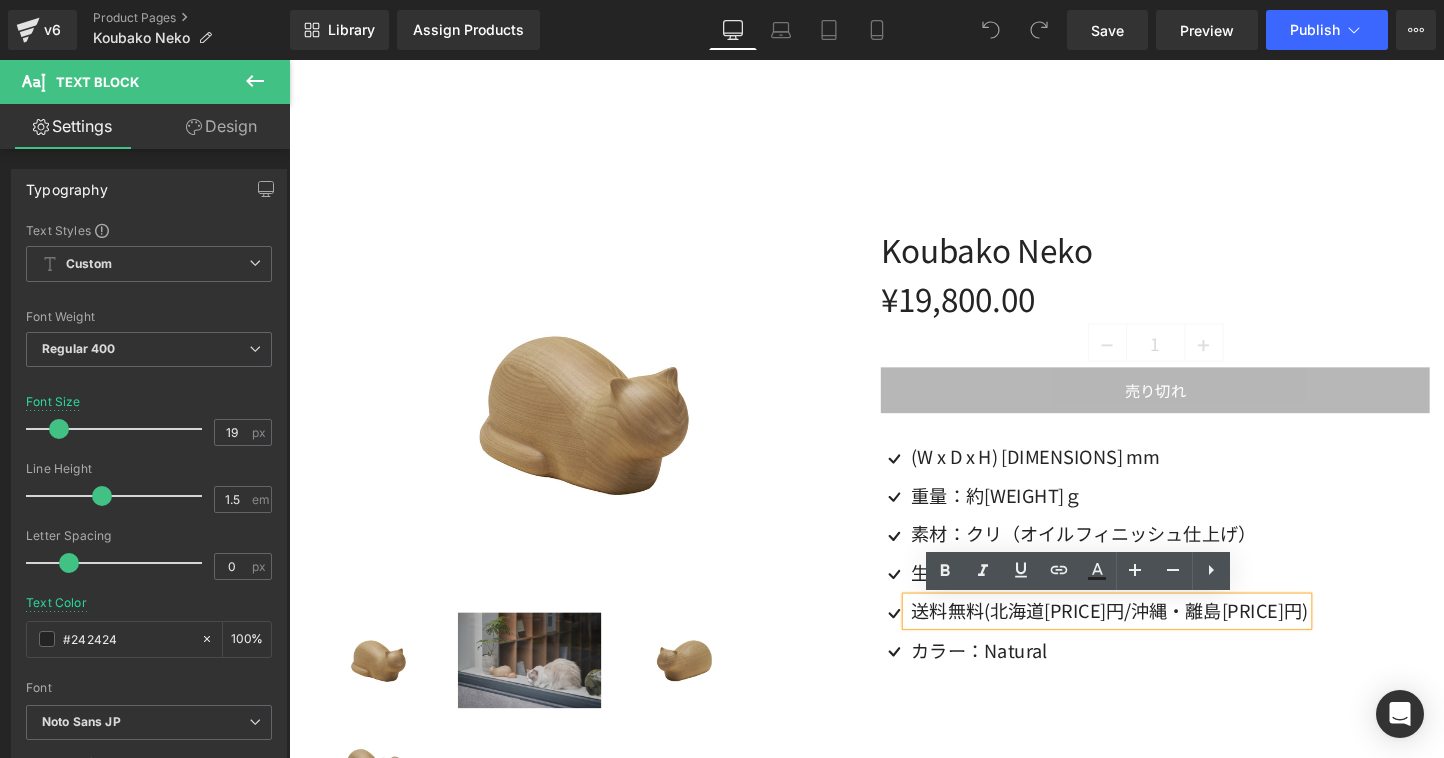 click on "送料無料(北海道1,000円/沖縄・離島3,000円)" at bounding box center (1148, 637) 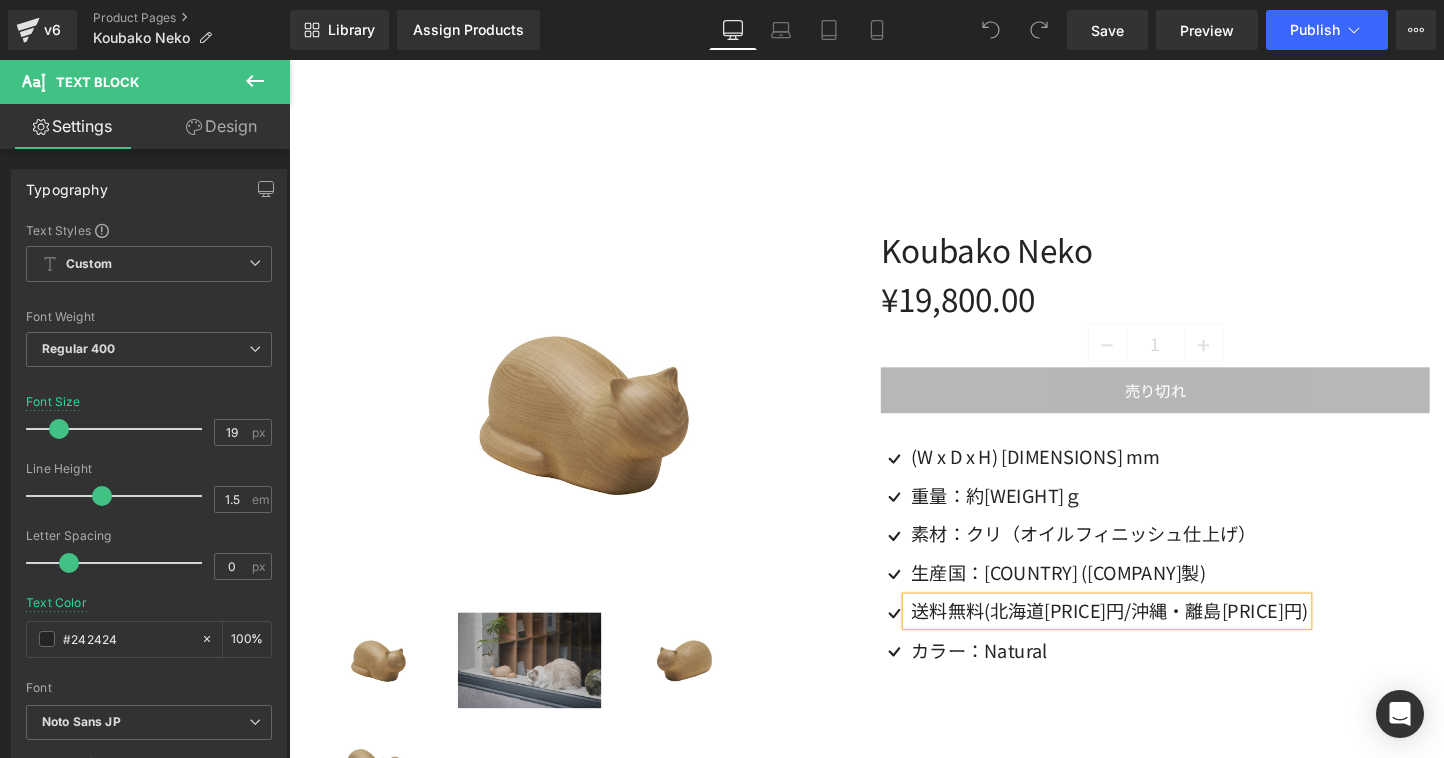 type 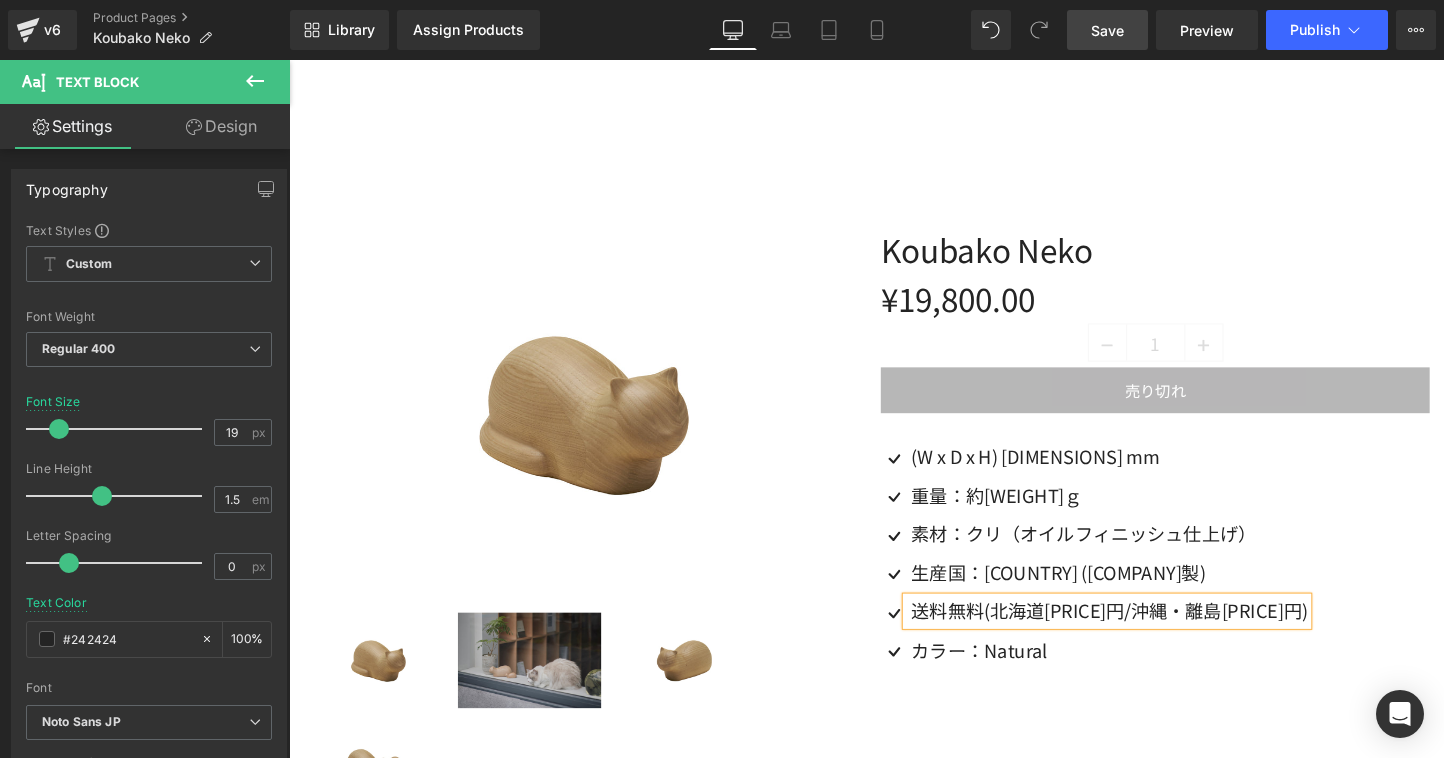 click on "Save" at bounding box center (1107, 30) 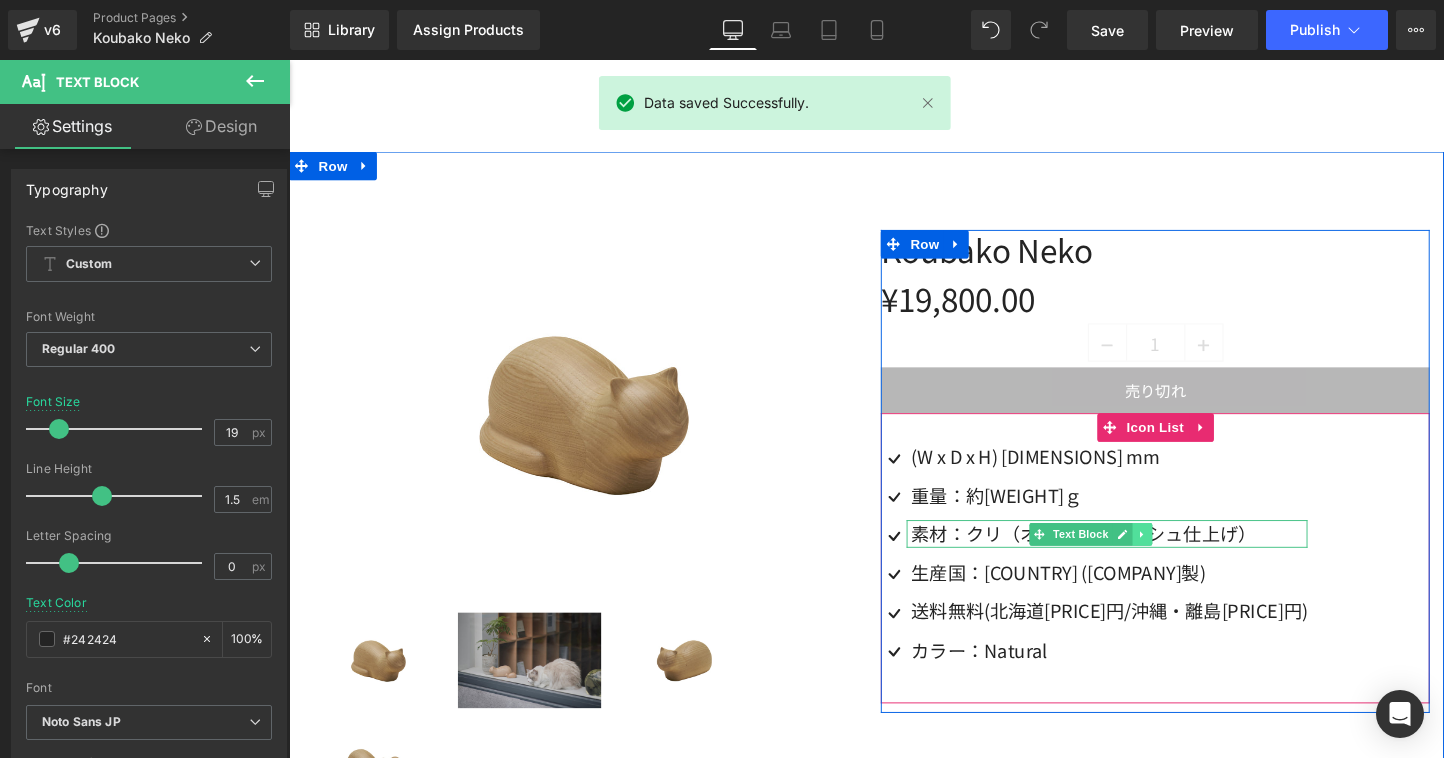 click 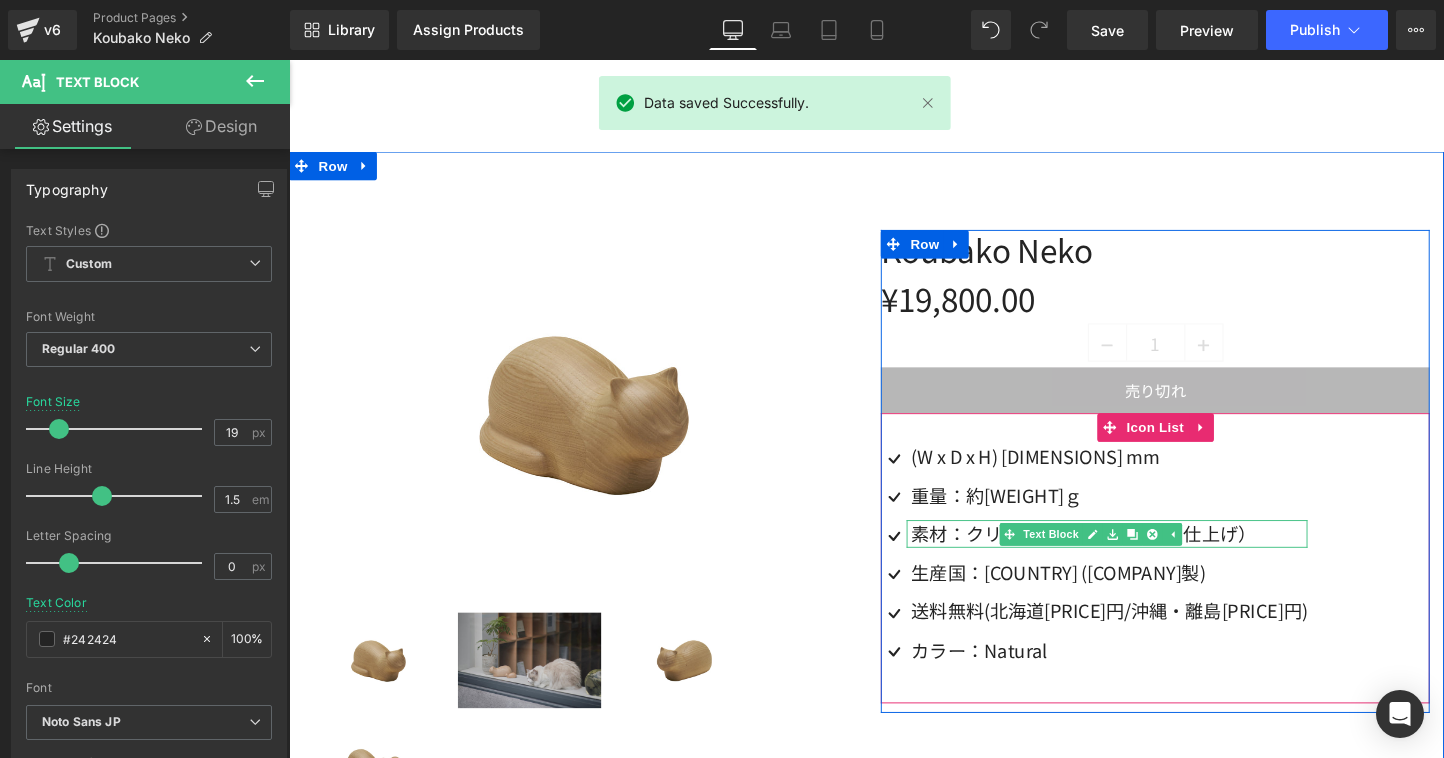 click on "素材：クリ（オイルフィニッシュ仕上げ）" at bounding box center (1148, 556) 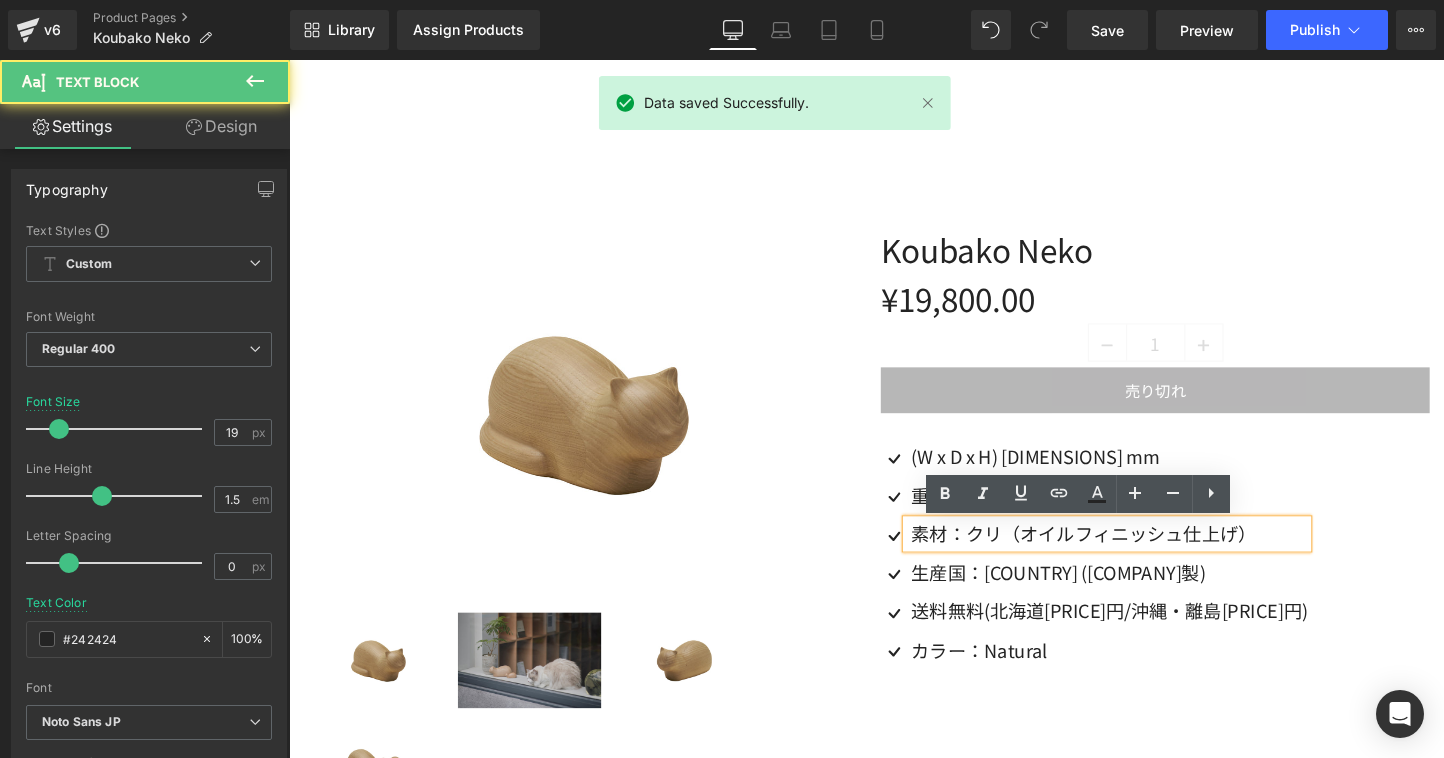 click on "素材：クリ（オイルフィニッシュ仕上げ）" at bounding box center (1148, 556) 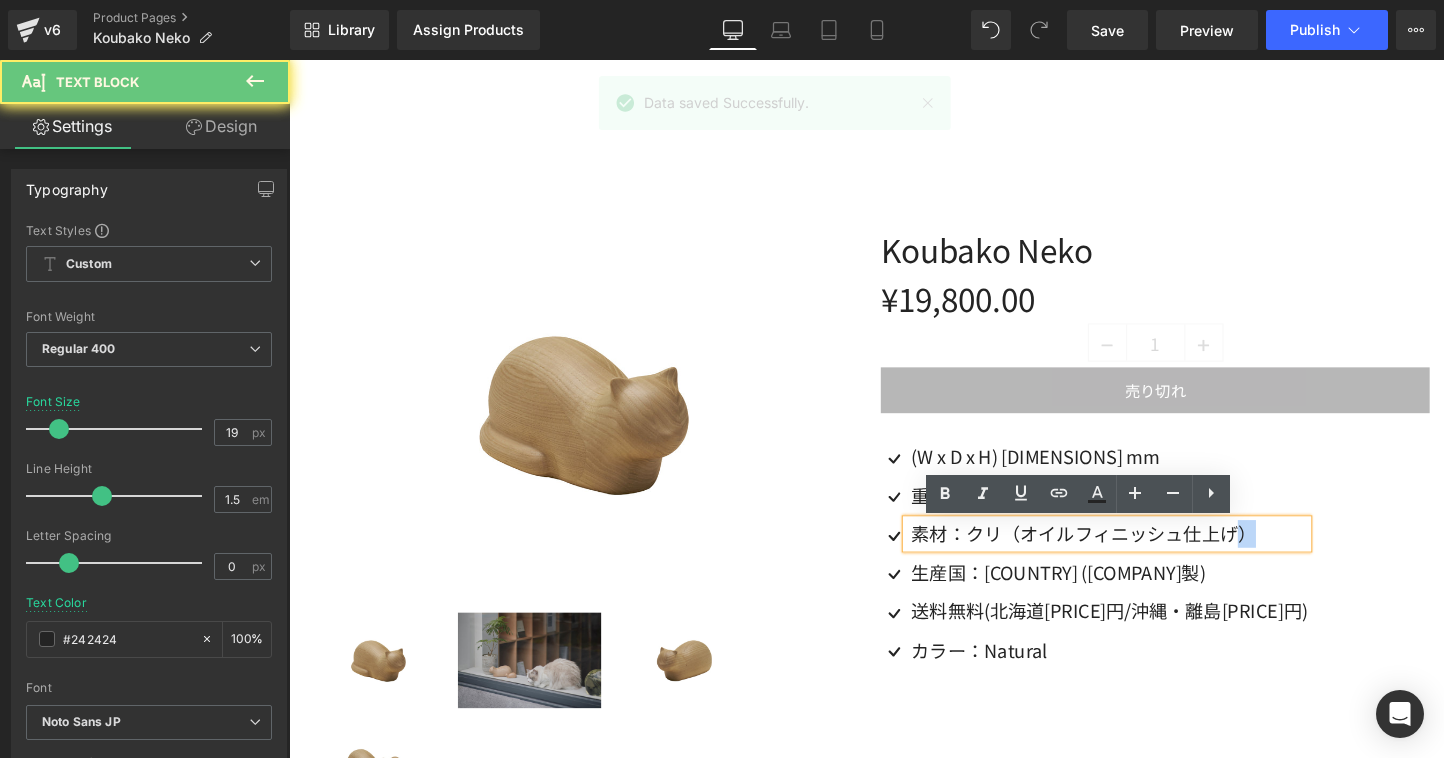 type 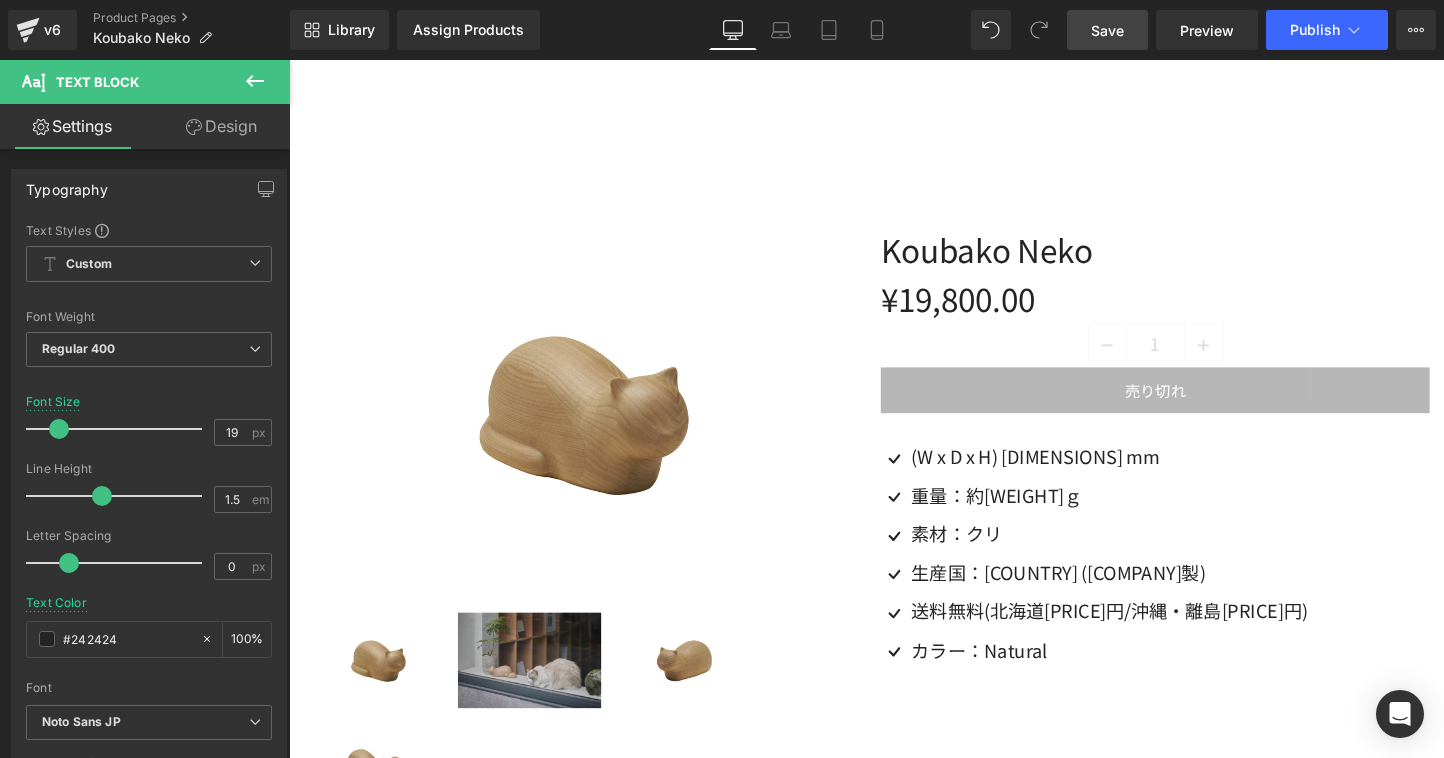 click on "Save" at bounding box center [1107, 30] 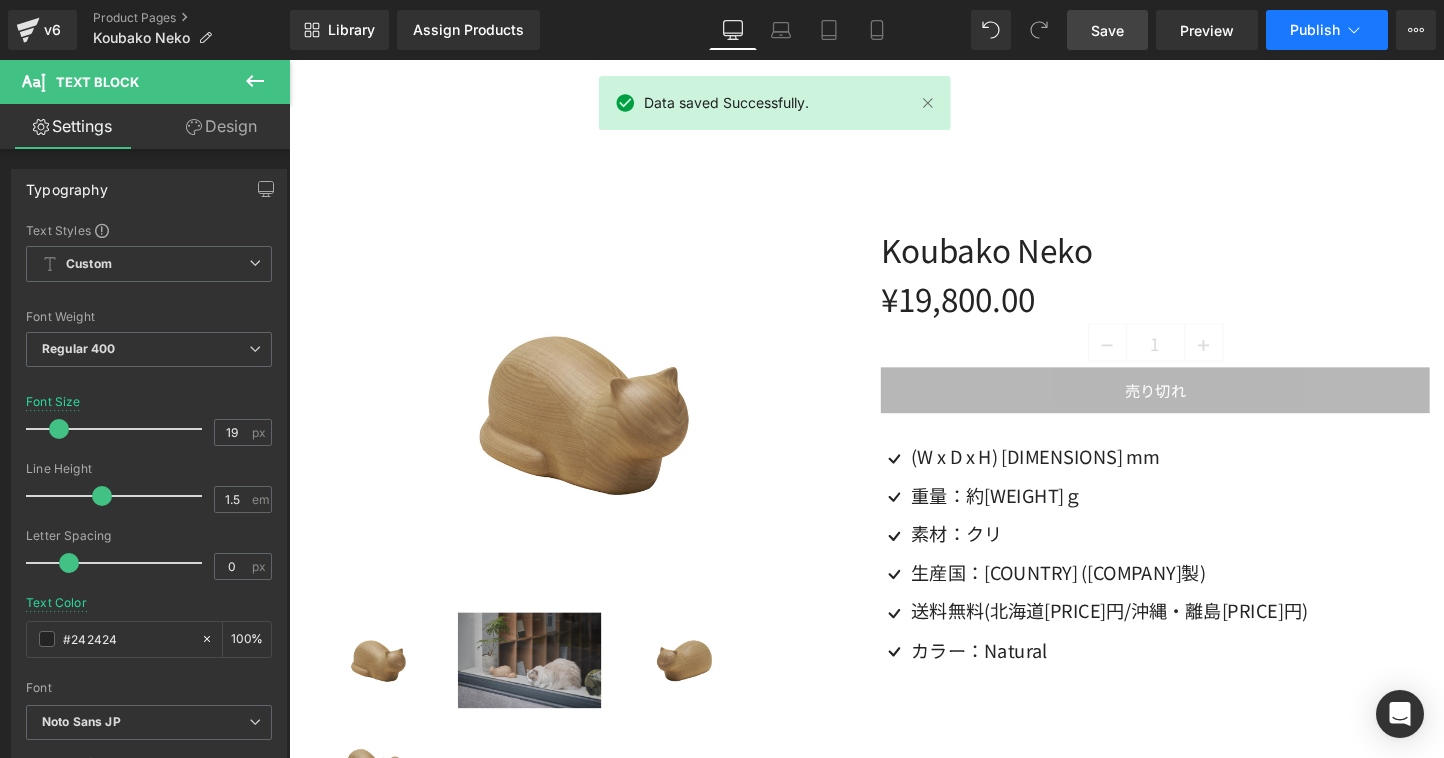 click on "Publish" at bounding box center (1315, 30) 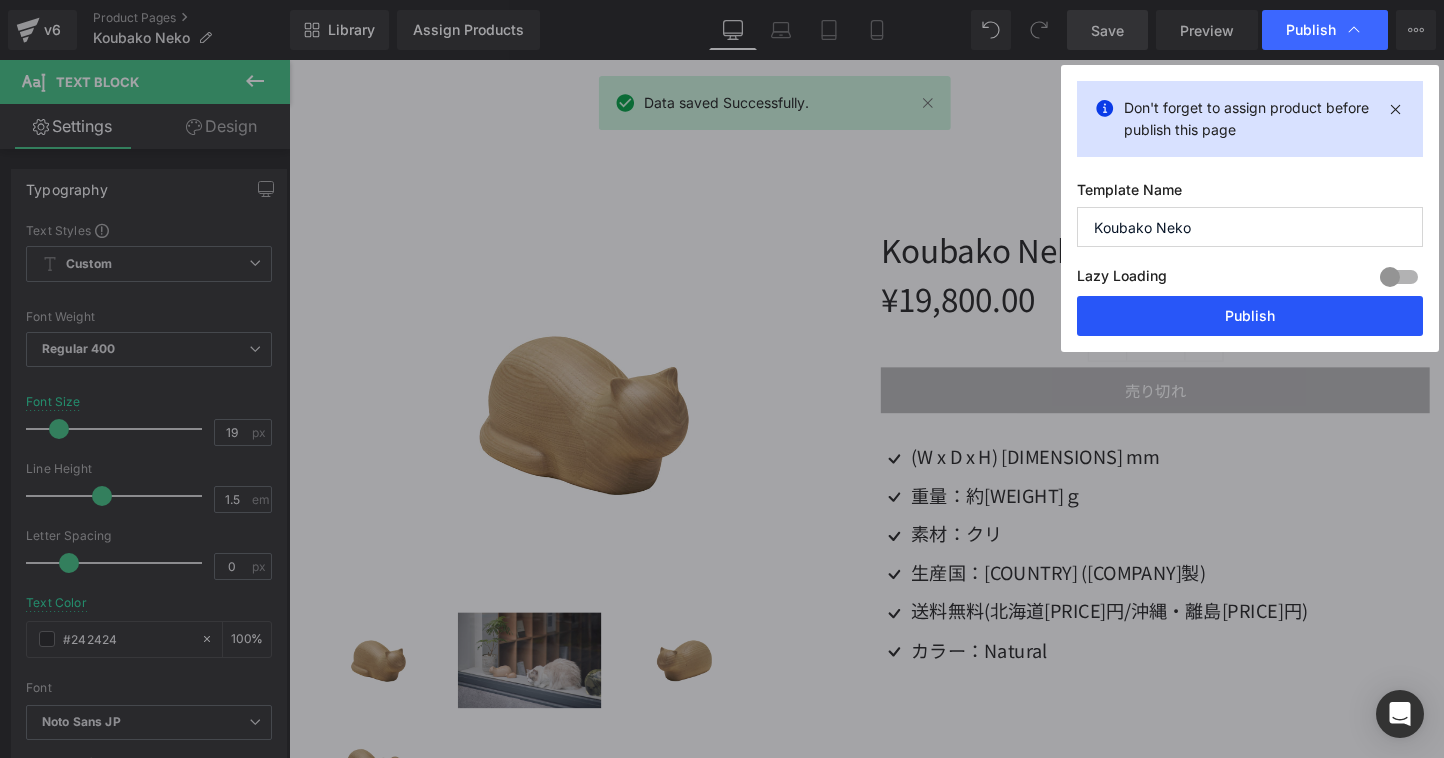 click on "Publish" at bounding box center [1250, 316] 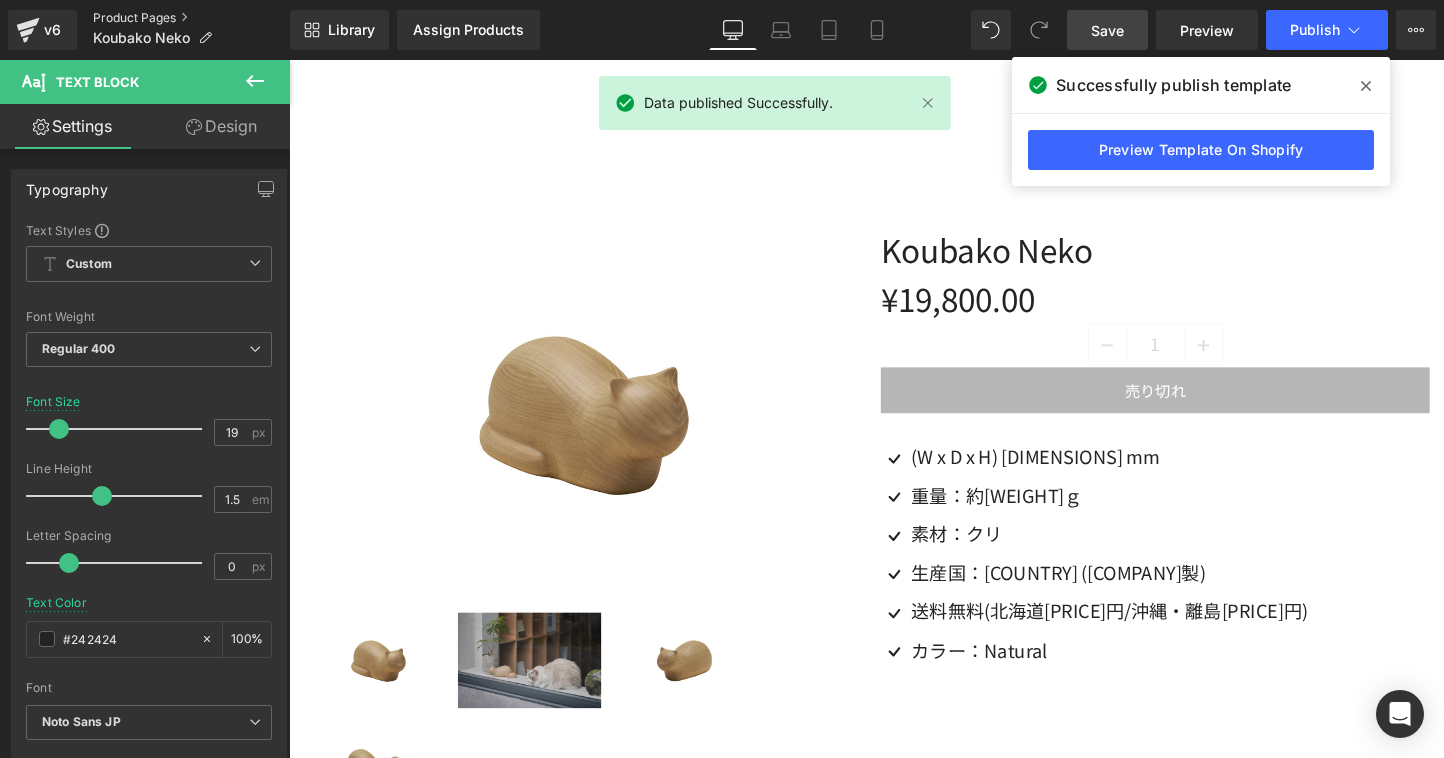 click on "Product Pages" at bounding box center [191, 18] 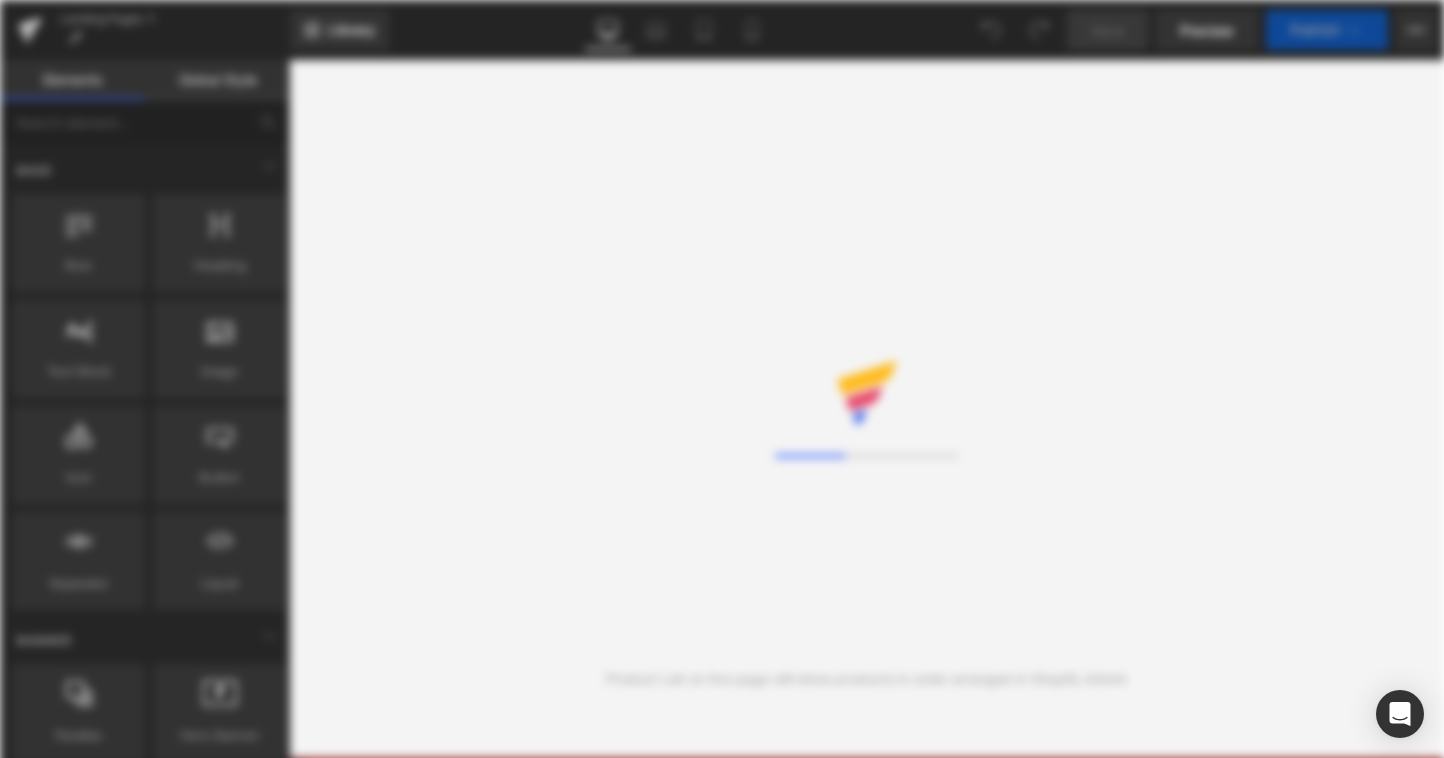 scroll, scrollTop: 0, scrollLeft: 0, axis: both 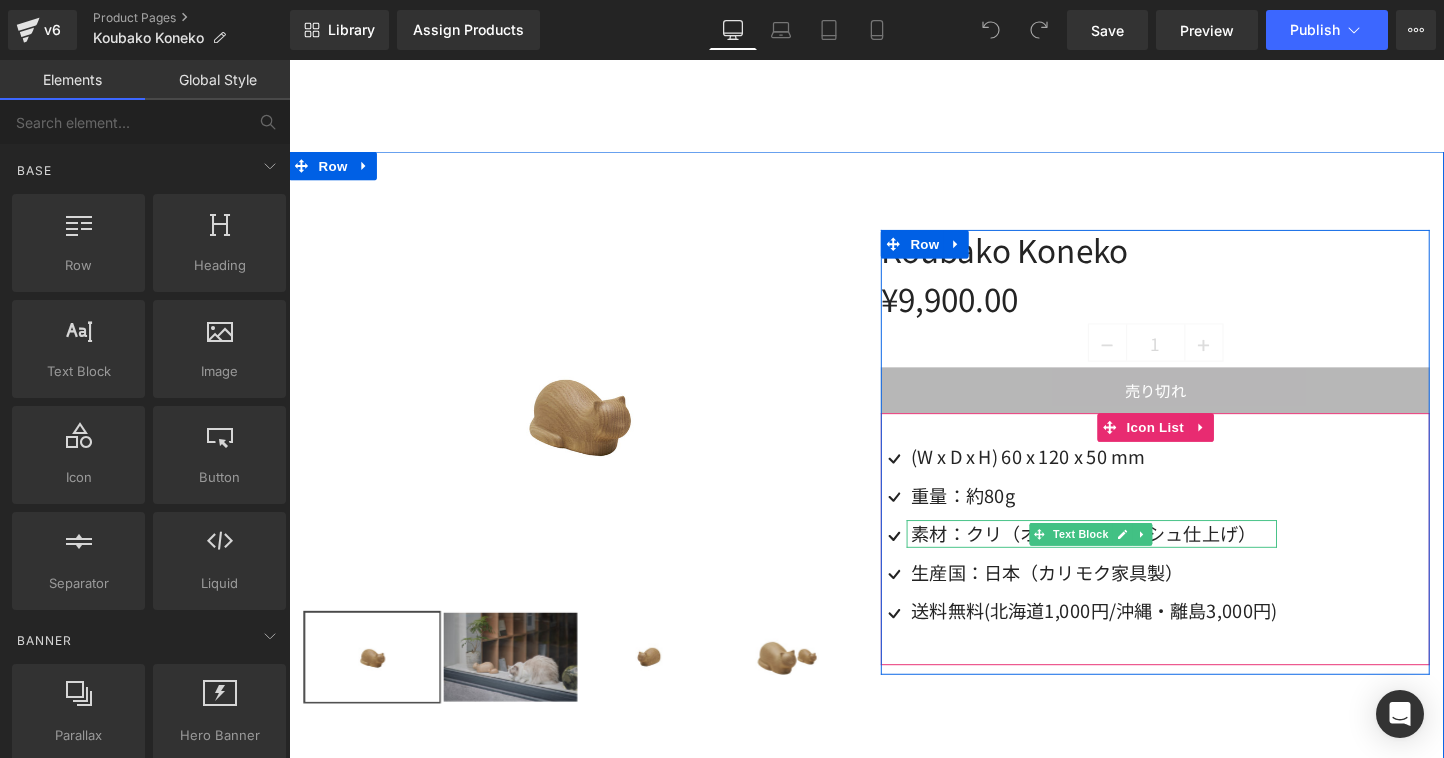 click on "素材：クリ（オイルフィニッシュ仕上げ）" at bounding box center [1132, 556] 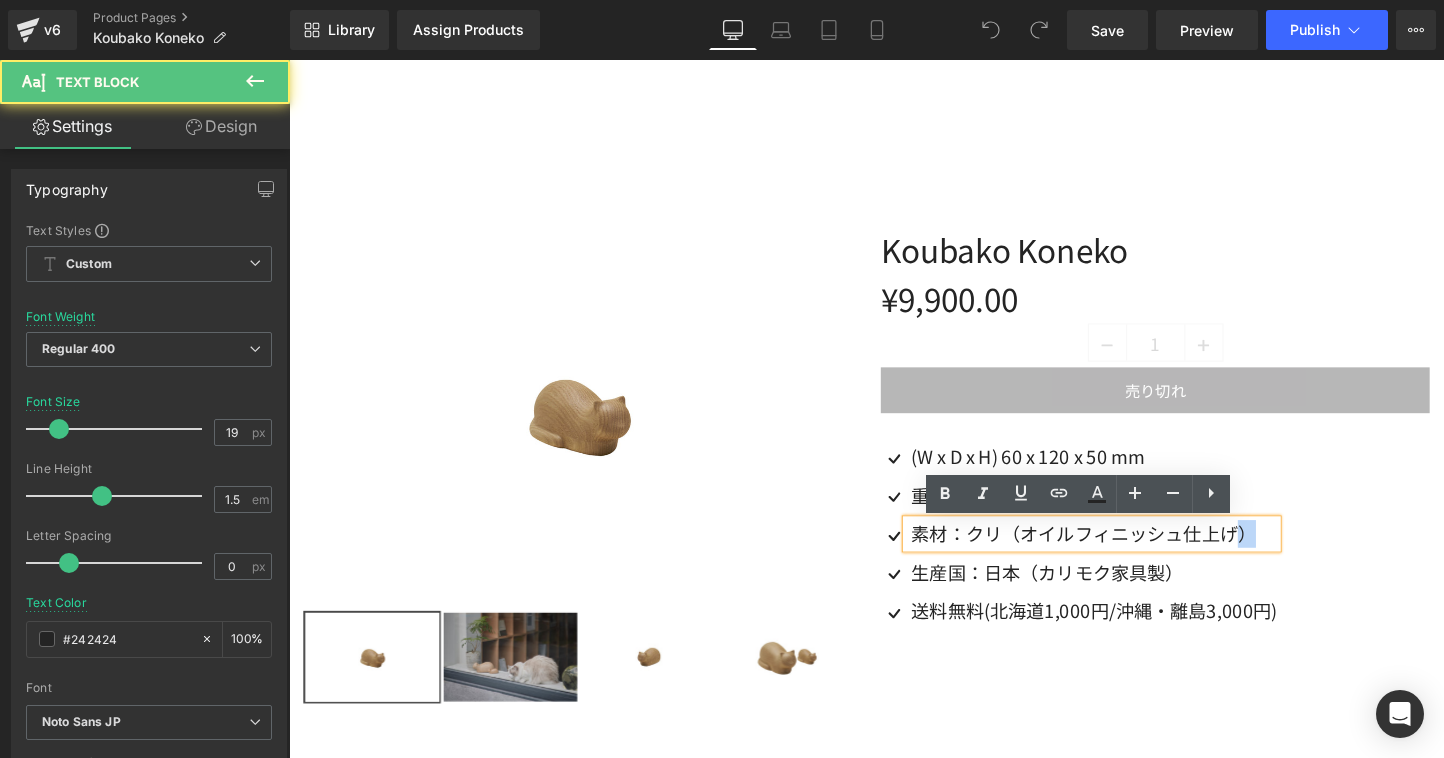 click on "素材：クリ（オイルフィニッシュ仕上げ）" at bounding box center (1132, 556) 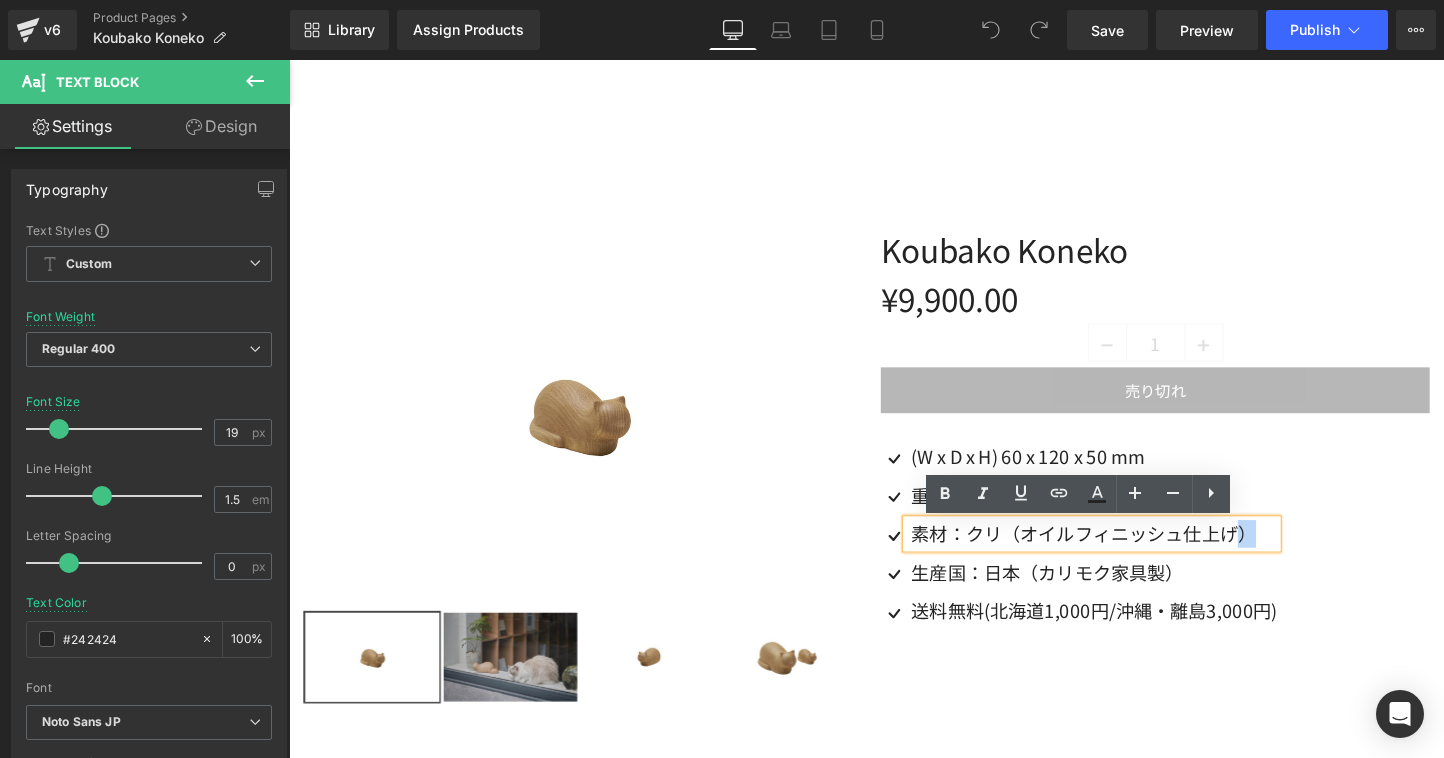 type 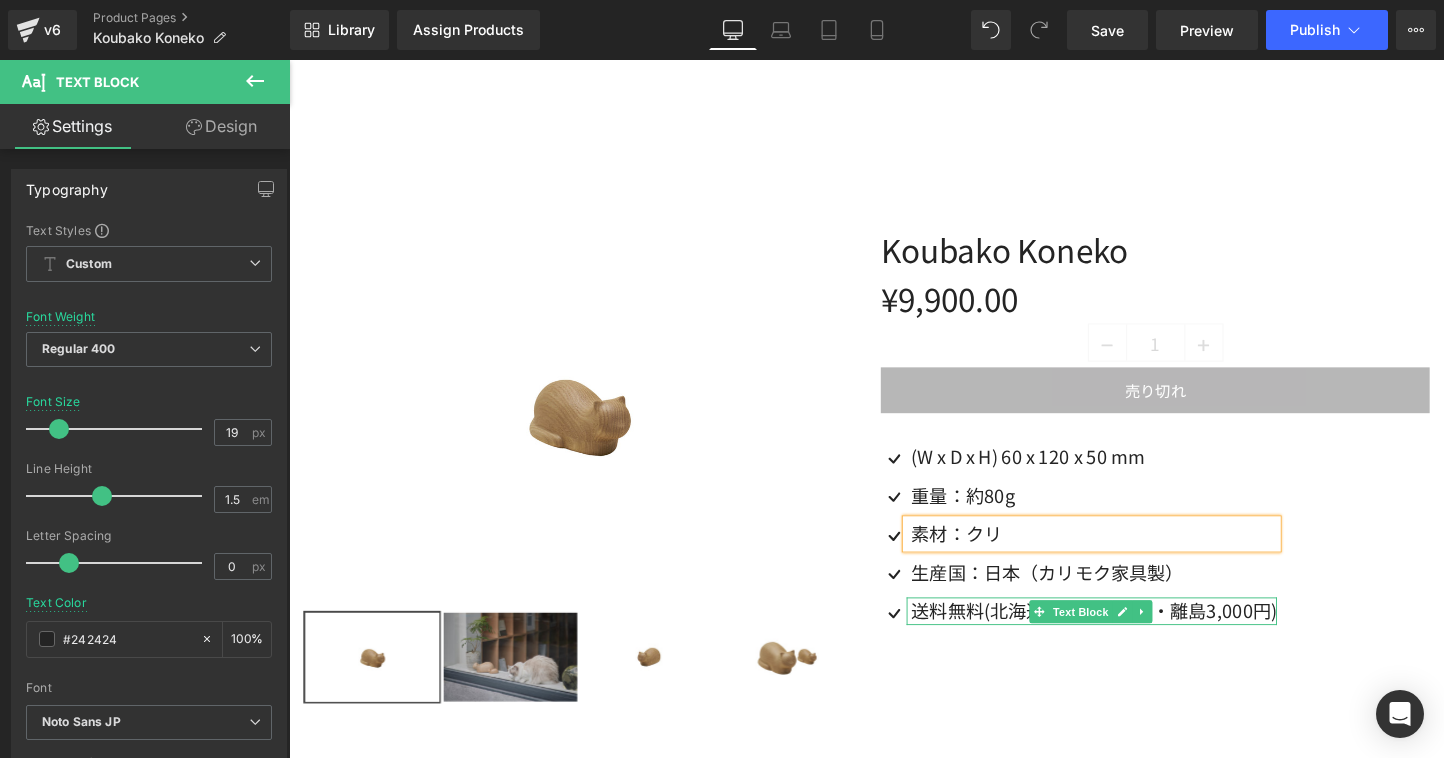 click on "送料無料(北海道1,000円/沖縄・離島3,000円)" at bounding box center [1132, 637] 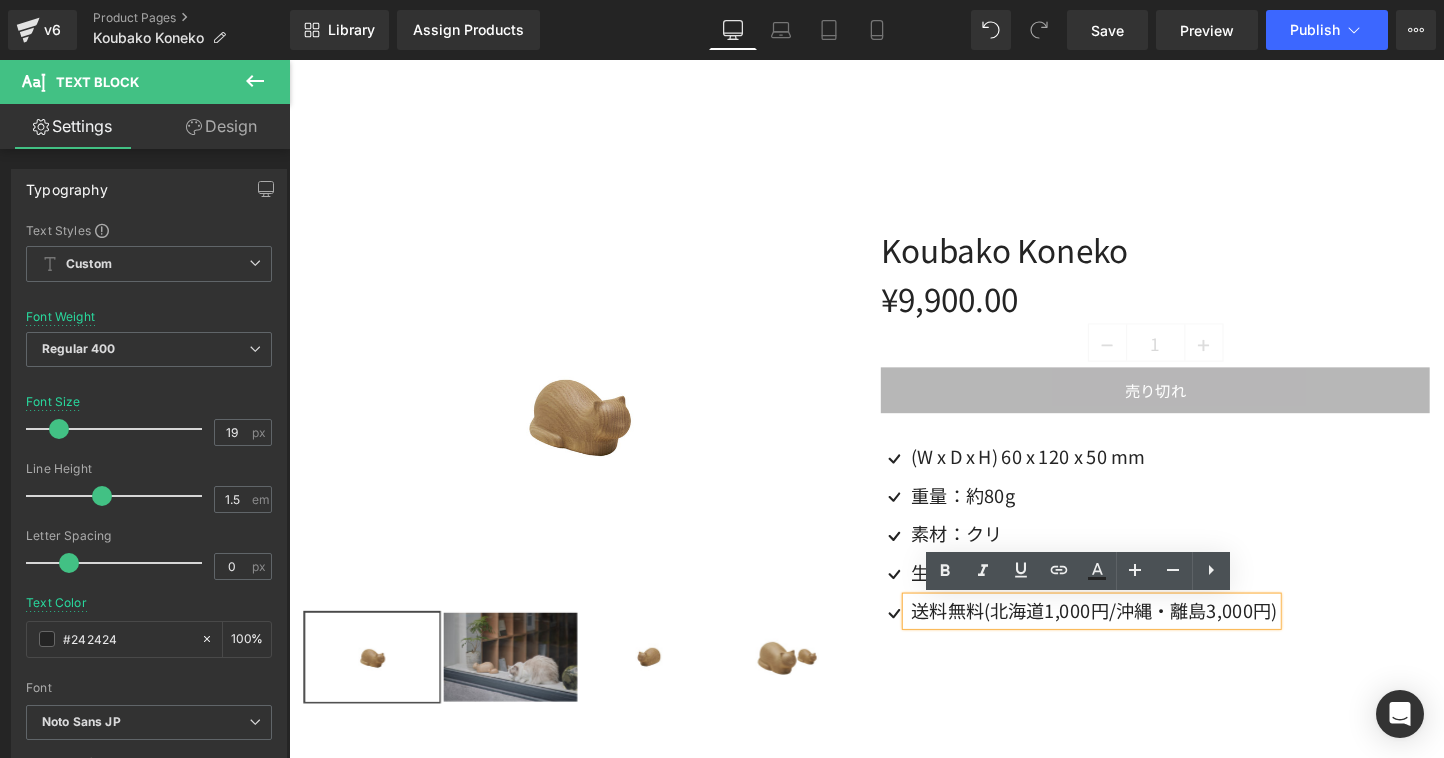 click on "送料無料(北海道1,000円/沖縄・離島3,000円)" at bounding box center (1132, 637) 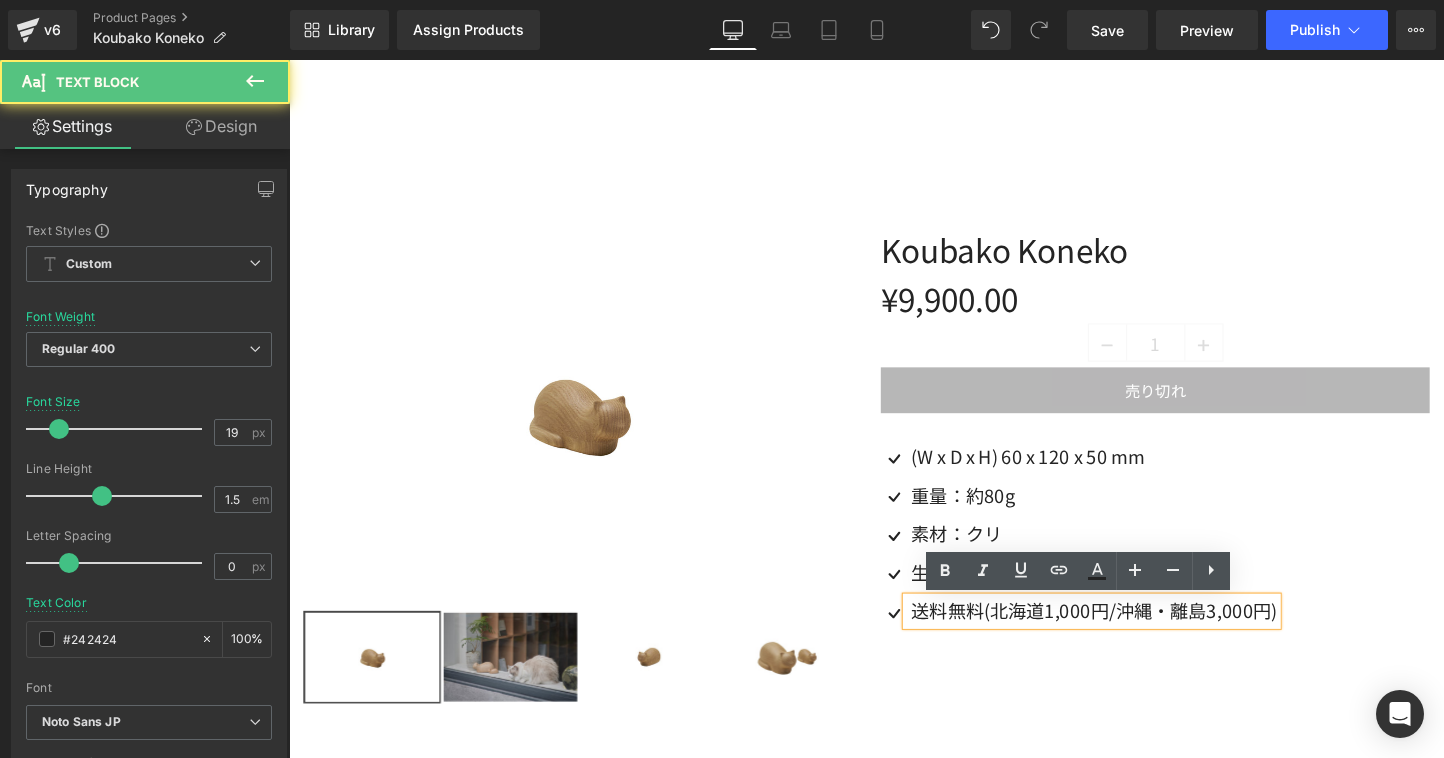 type 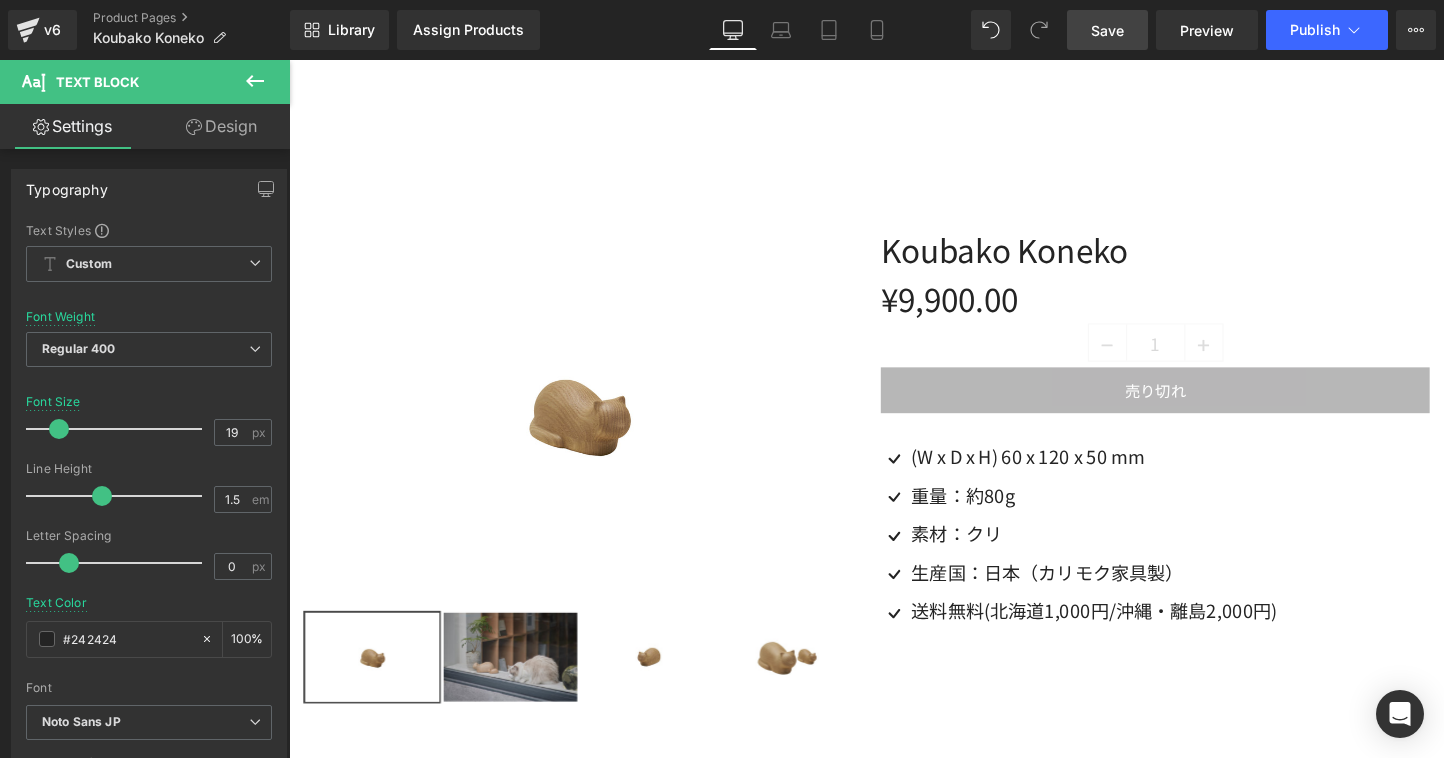 click on "Save" at bounding box center (1107, 30) 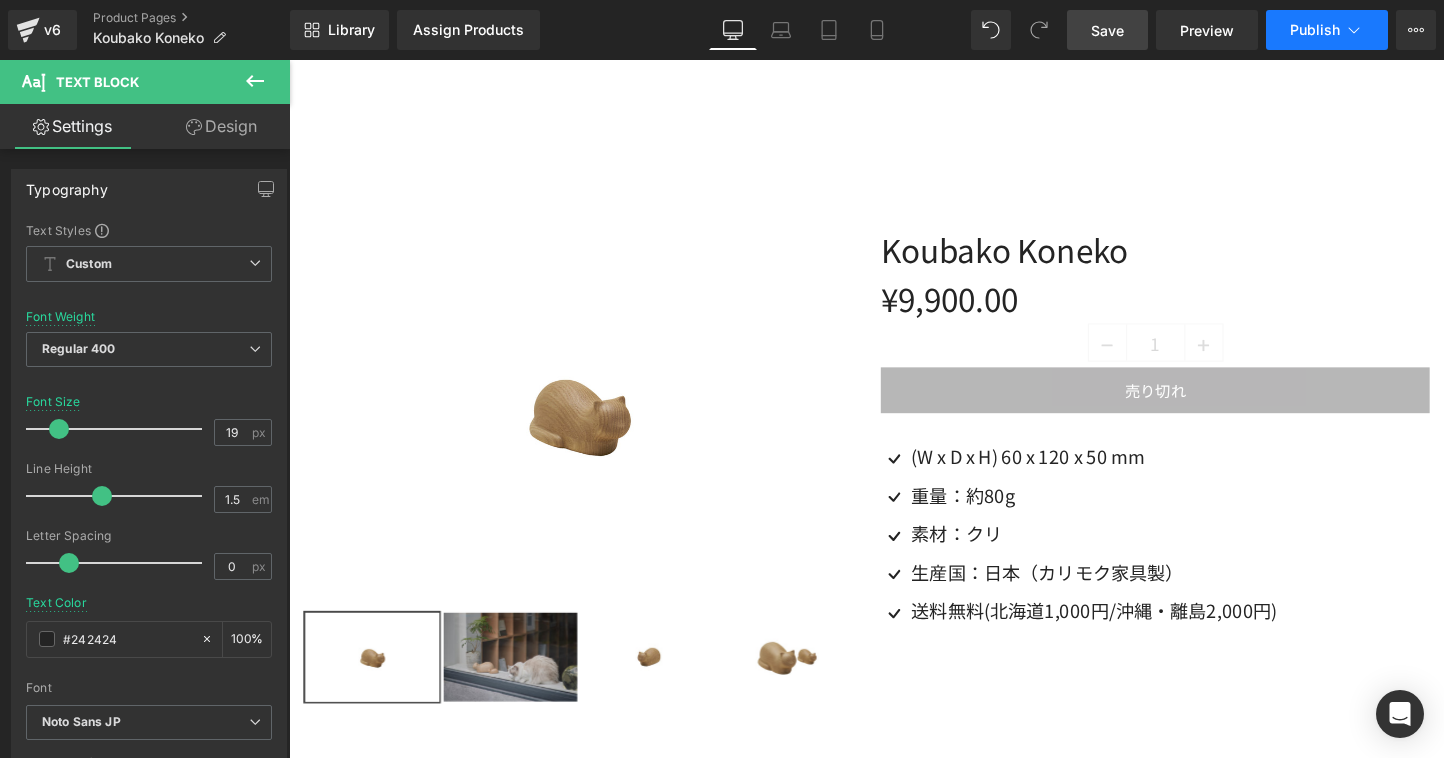click 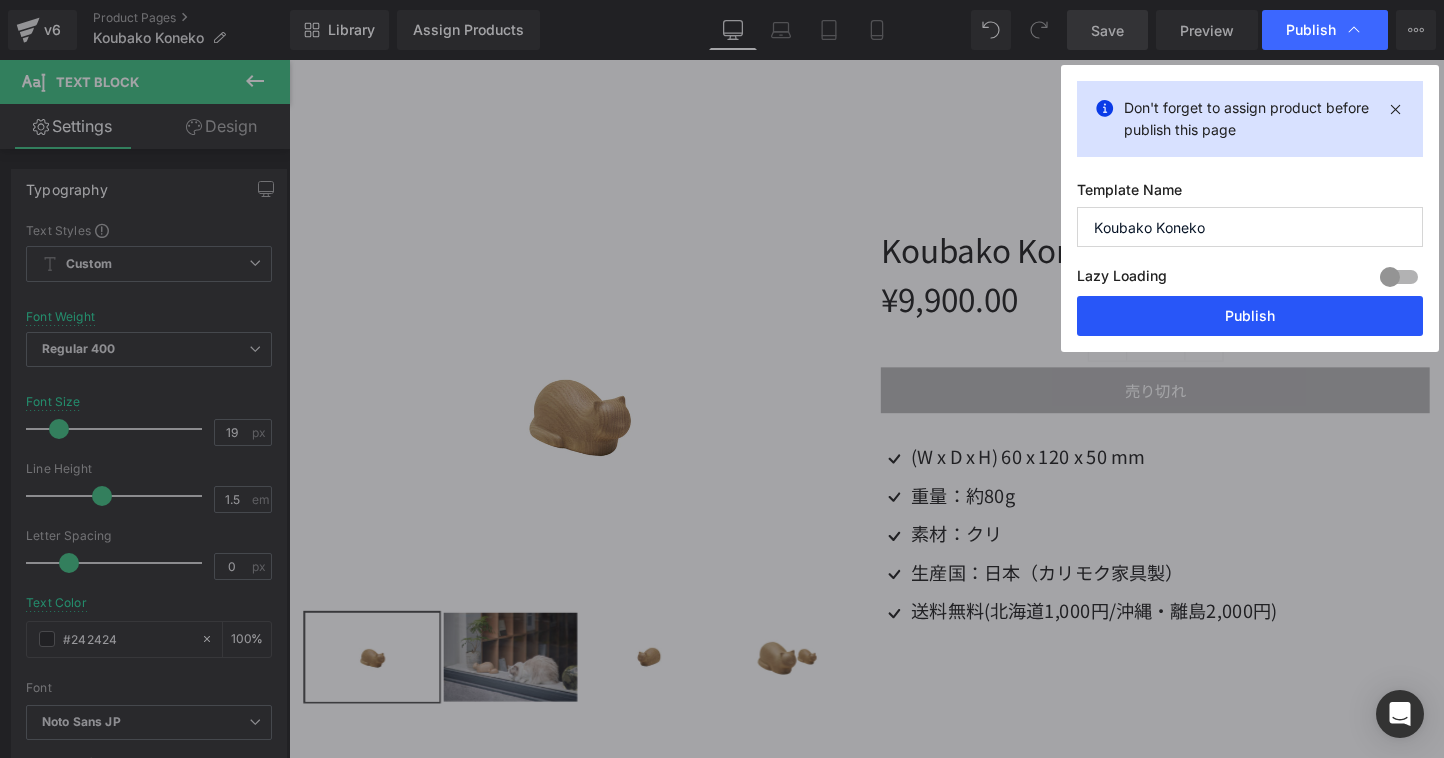 click on "Publish" at bounding box center [1250, 316] 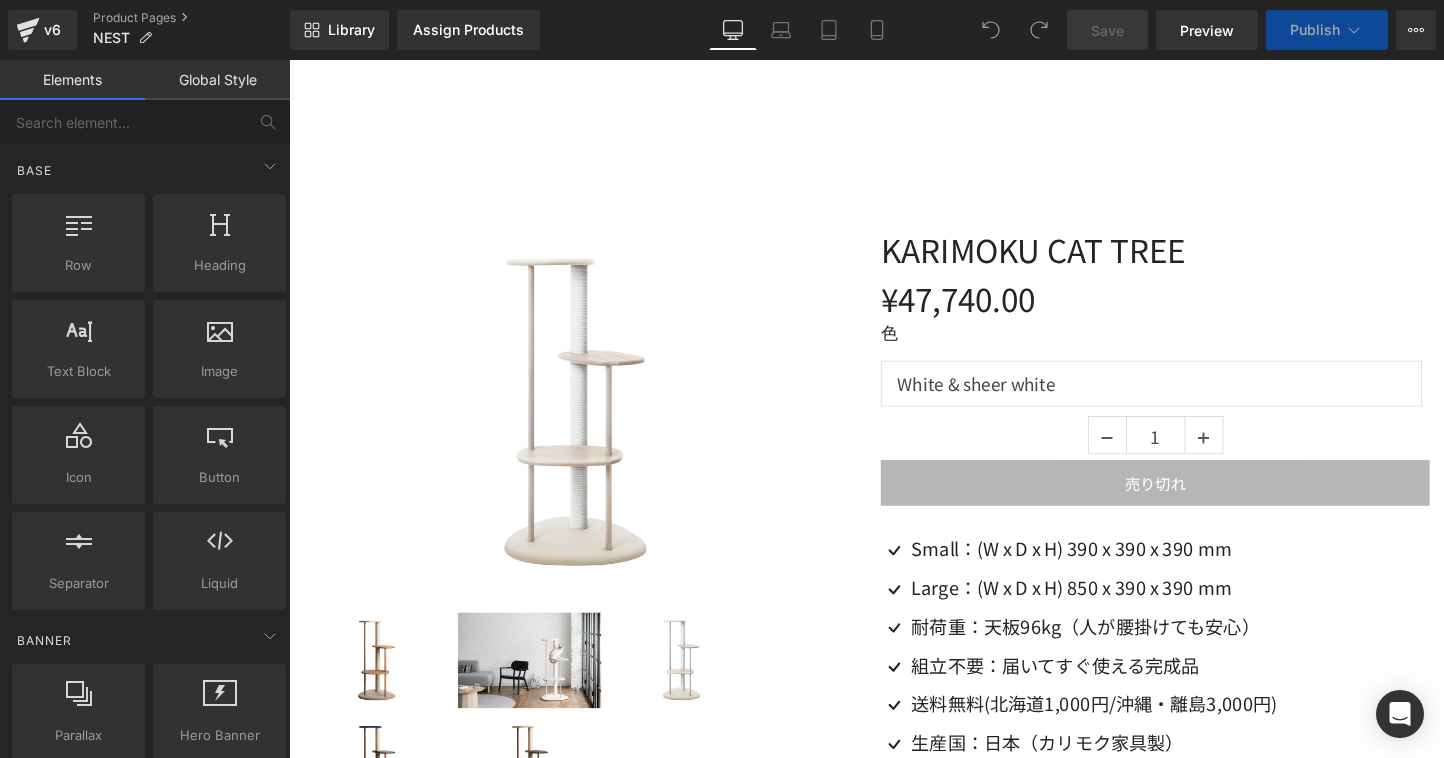 scroll, scrollTop: 0, scrollLeft: 0, axis: both 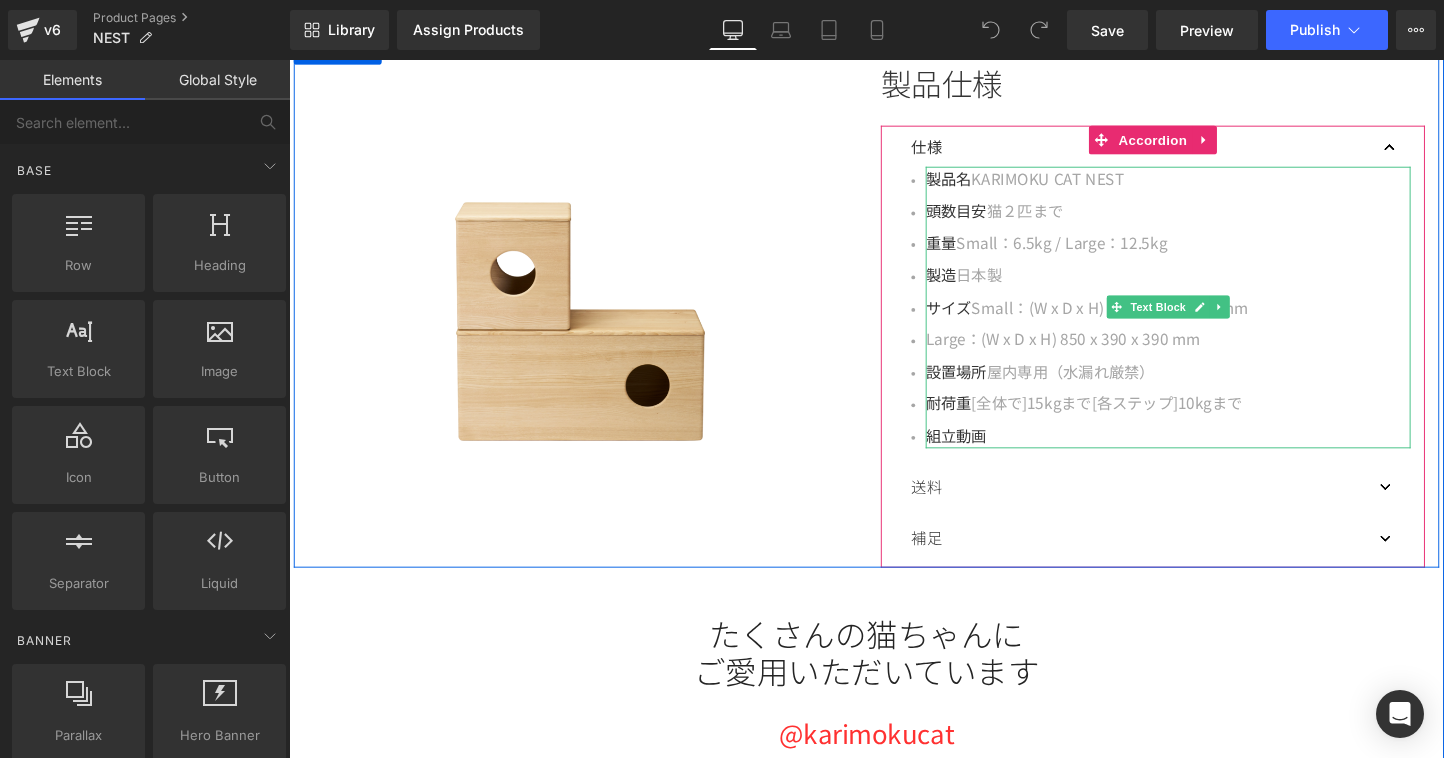 click on "耐荷重    [全体で]15kgまで[各ステップ]10kgまで" at bounding box center (1210, 420) 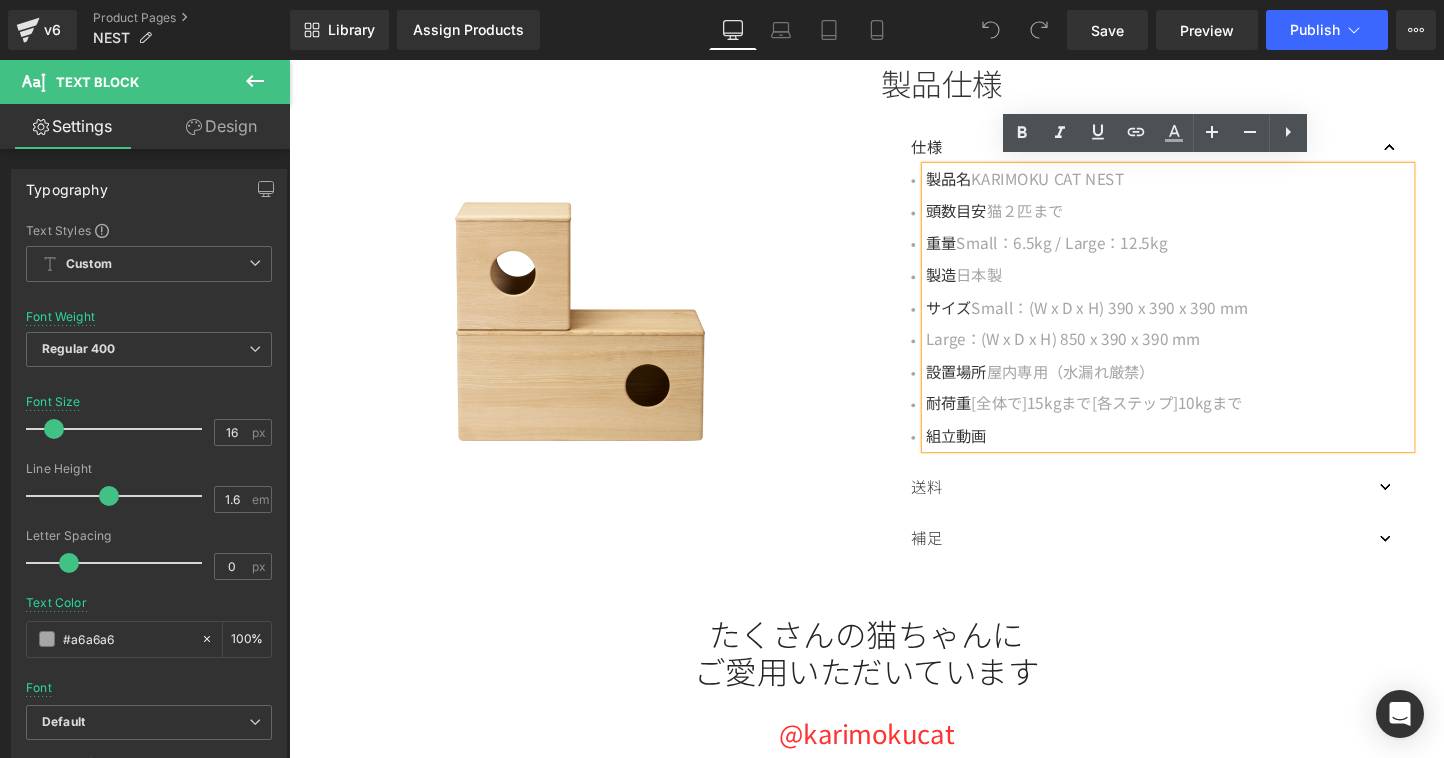 drag, startPoint x: 1343, startPoint y: 407, endPoint x: 937, endPoint y: 417, distance: 406.12314 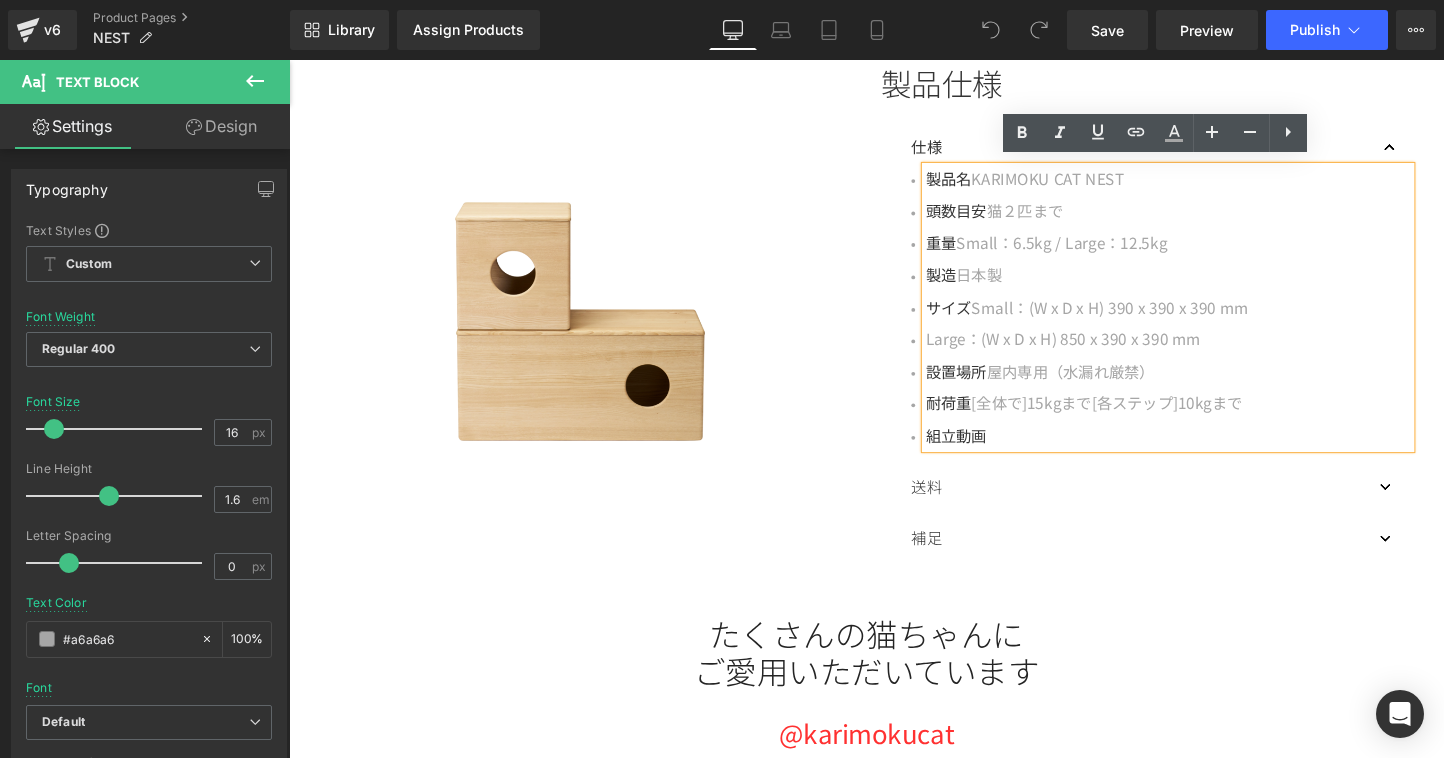 click on "製品名   KARIMOKU CAT NEST 頭数目安   猫２匹まで 重量   Small：6.5kg / Large：12.5kg 製造   日本製 サイズ   Small：(W x D x H) 390 x 390 x 390 mm Large：(W x D x H) 850 x 390 x 390 mm 設置場所   屋内専用（水漏れ厳禁） 耐荷重    [全体で]15kgまで[各ステップ]10kgまで 組立動画
Text Block" at bounding box center (1194, 329) 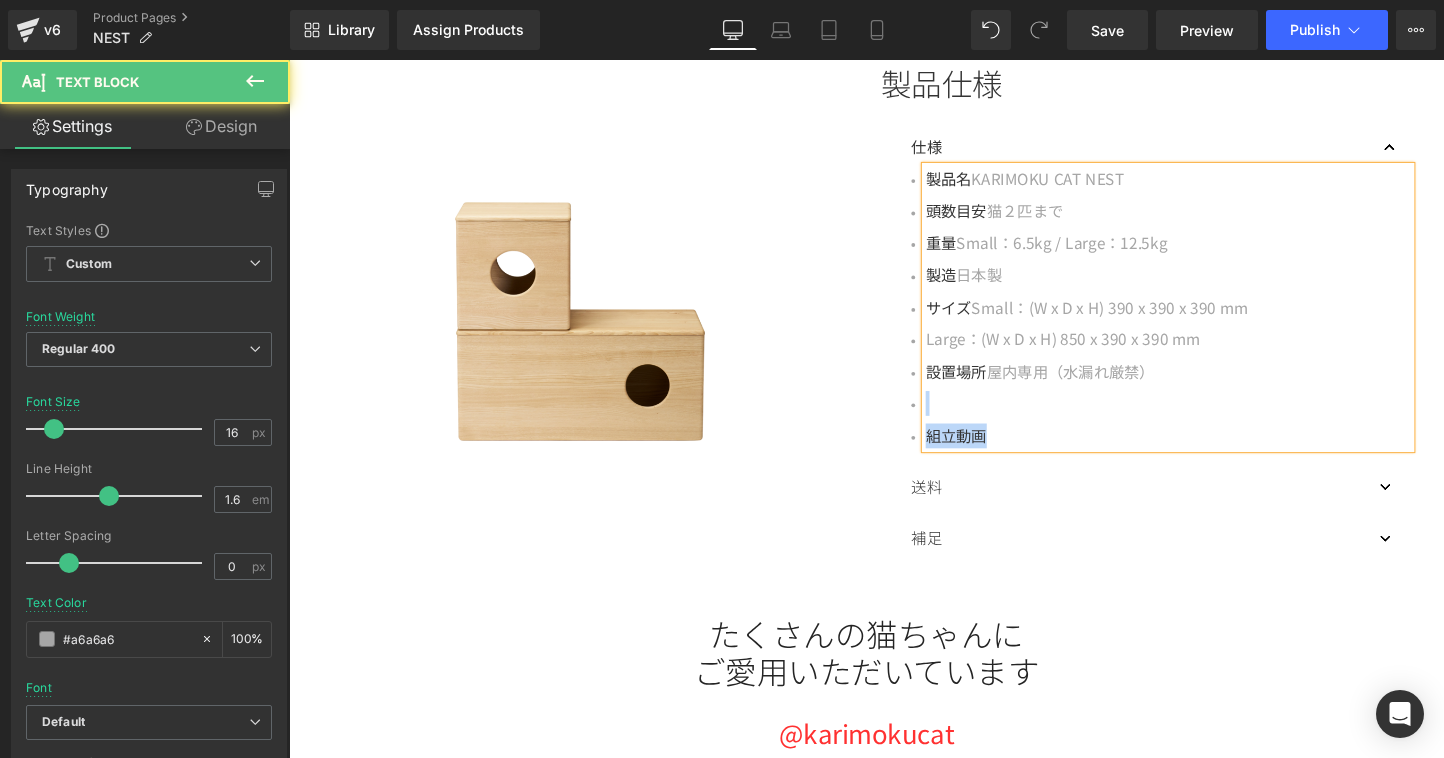 drag, startPoint x: 1013, startPoint y: 441, endPoint x: 971, endPoint y: 422, distance: 46.09772 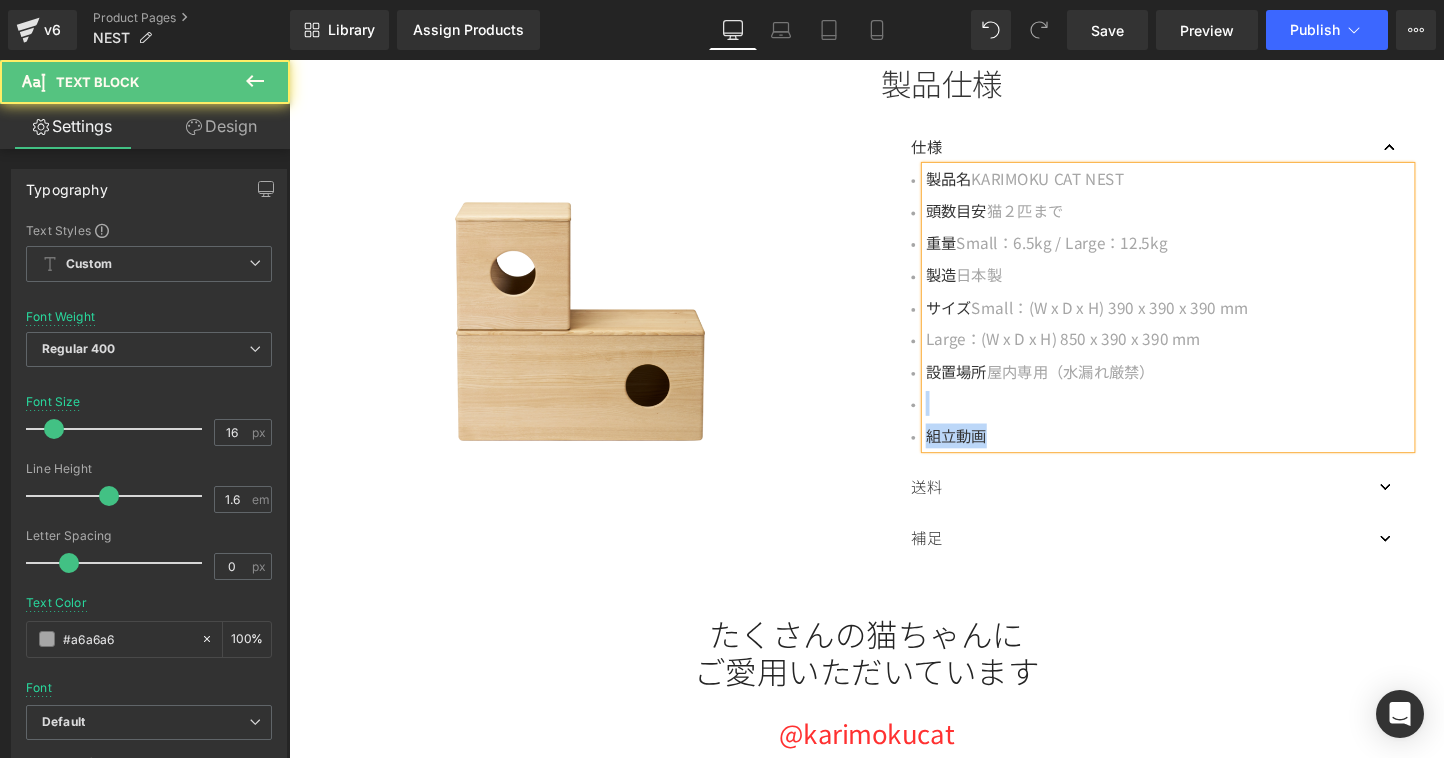 click on "製品名   KARIMOKU CAT NEST 頭数目安   猫２匹まで 重量   Small：6.5kg / Large：12.5kg 製造   日本製 サイズ   Small：(W x D x H) 390 x 390 x 390 mm Large：(W x D x H) 850 x 390 x 390 mm 設置場所   屋内専用（水漏れ厳禁） 組立動画" at bounding box center (1210, 319) 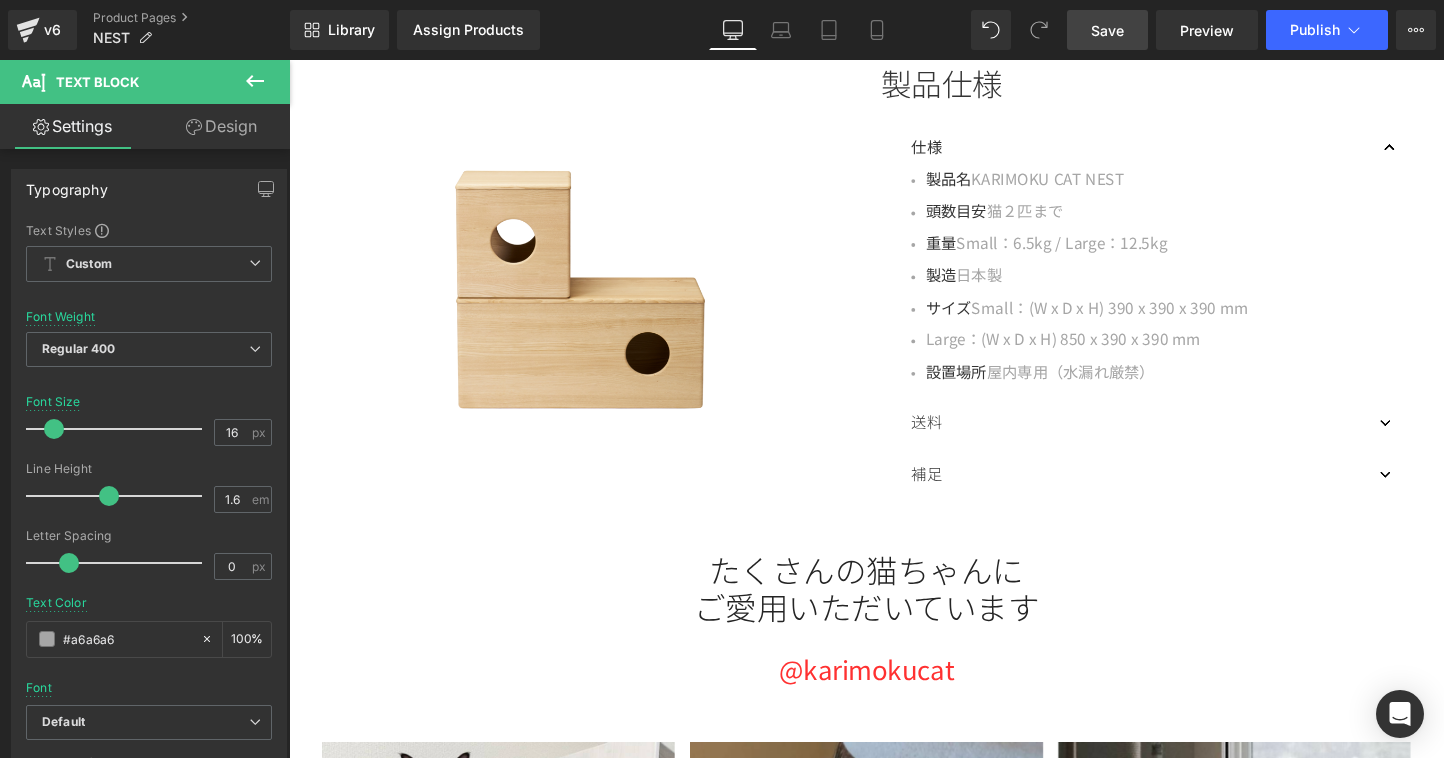 drag, startPoint x: 1128, startPoint y: 28, endPoint x: 911, endPoint y: 169, distance: 258.7856 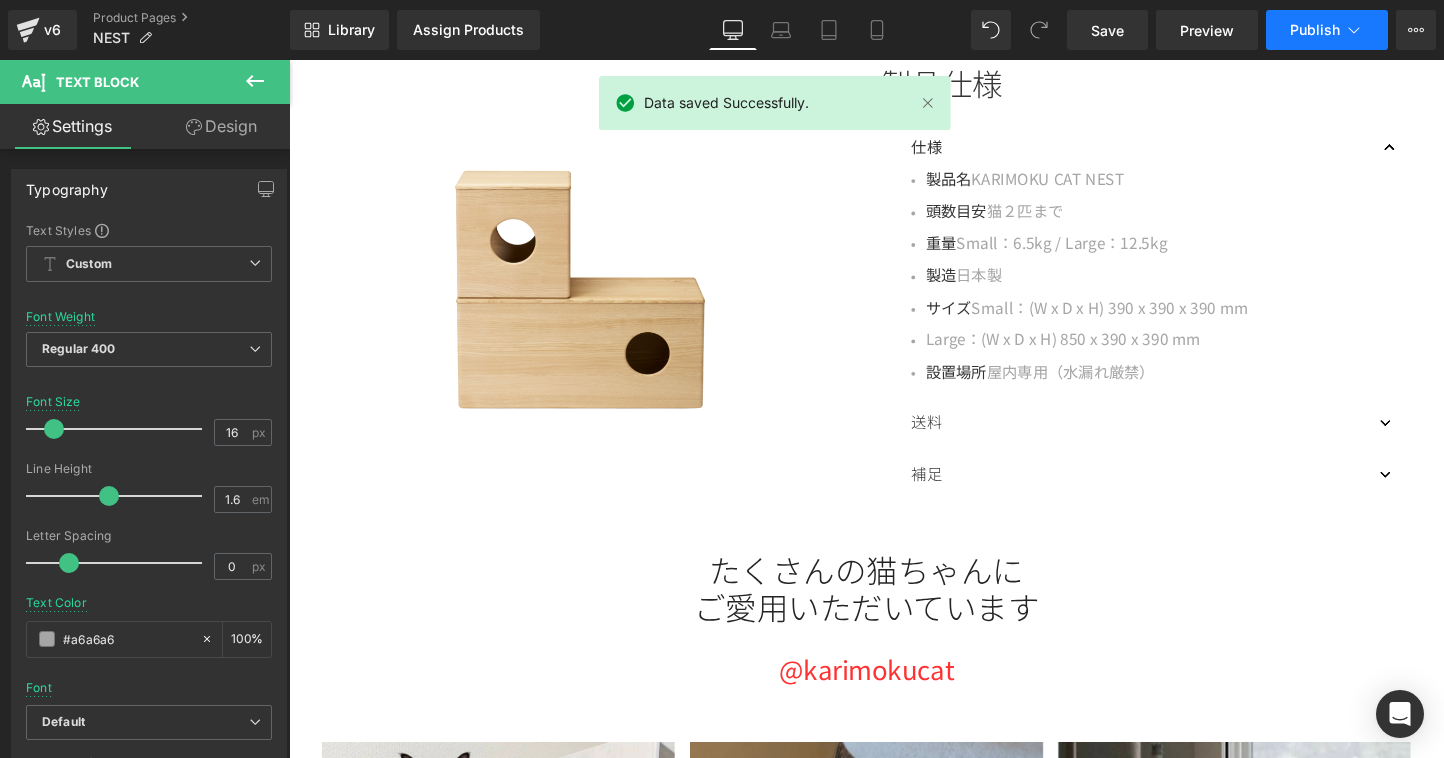 click on "Publish" at bounding box center (1327, 30) 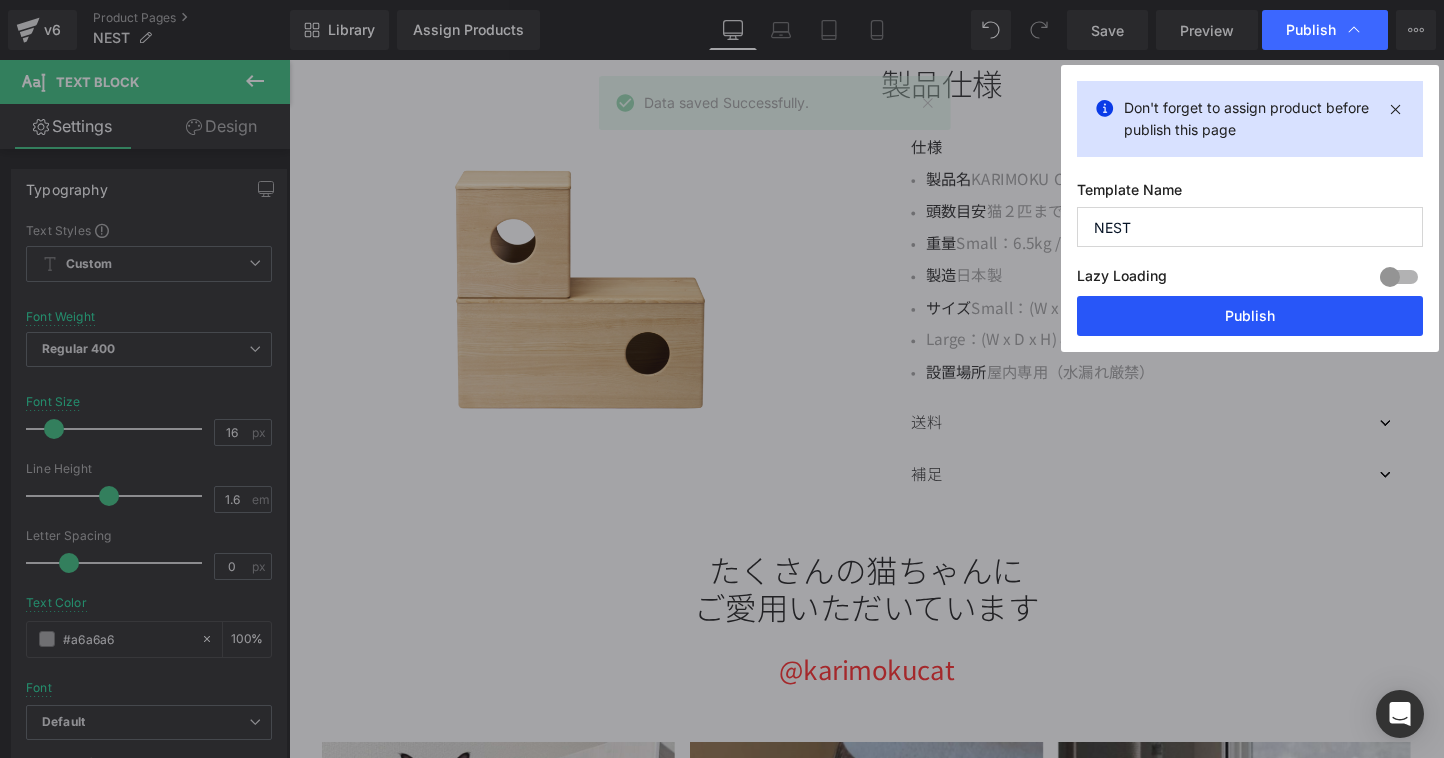 click on "Publish" at bounding box center (1250, 316) 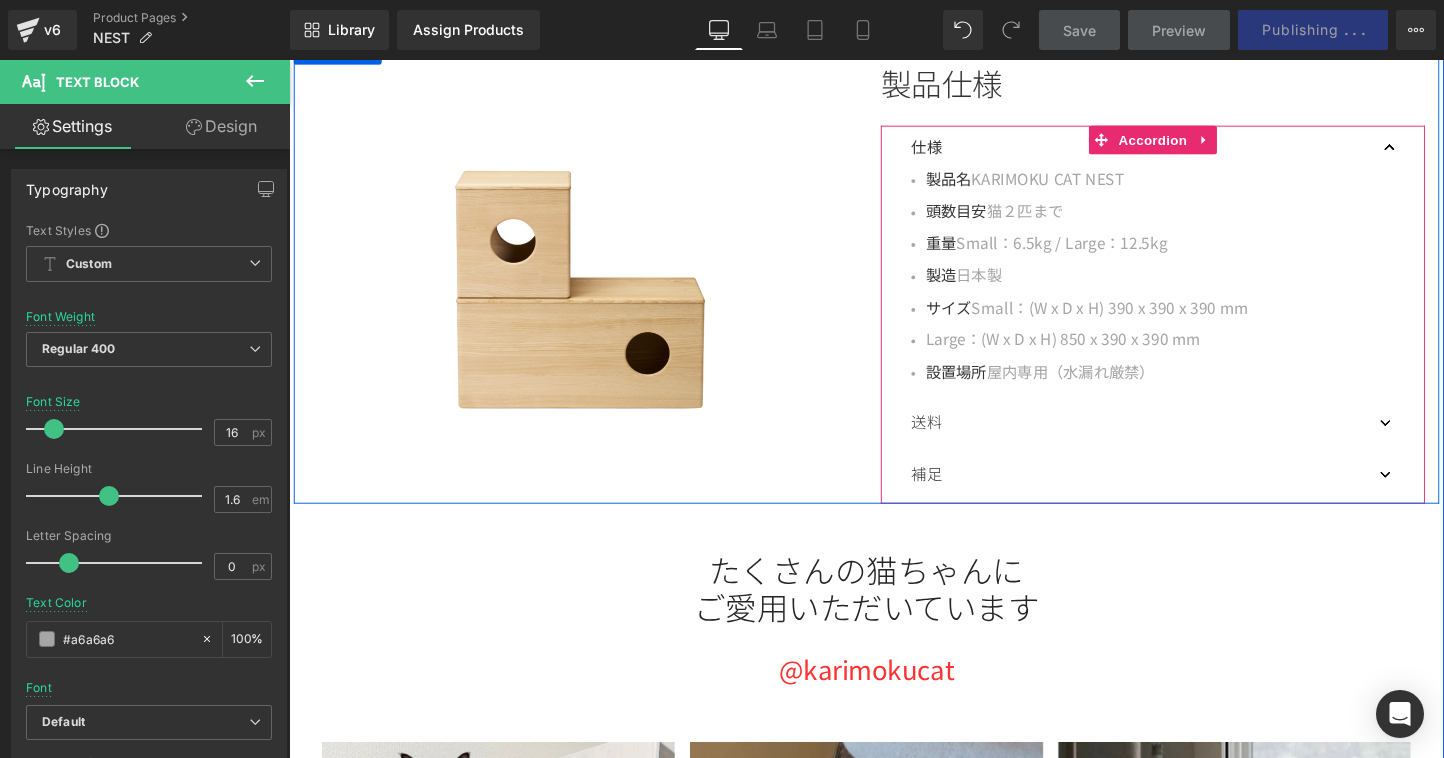 click at bounding box center [1439, 440] 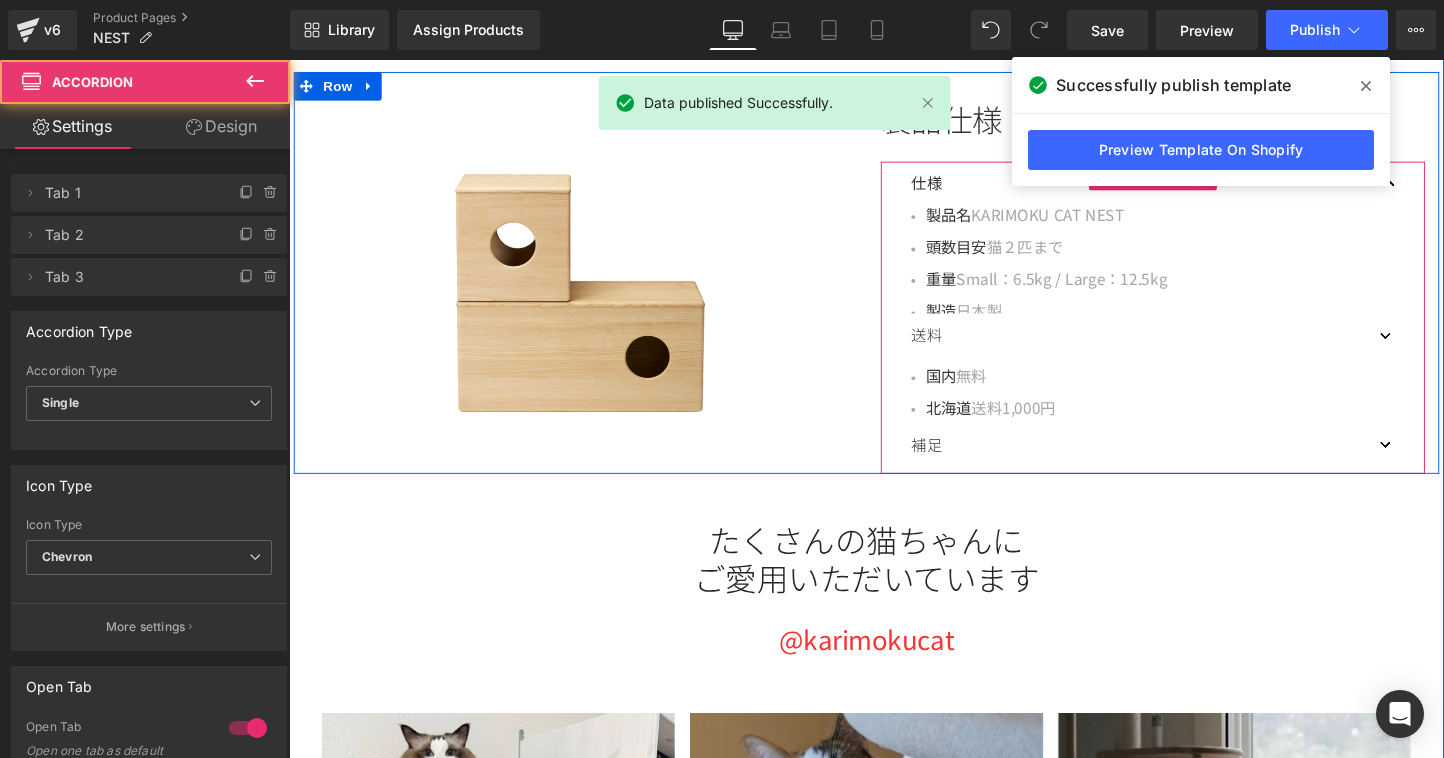 scroll, scrollTop: 1790, scrollLeft: 0, axis: vertical 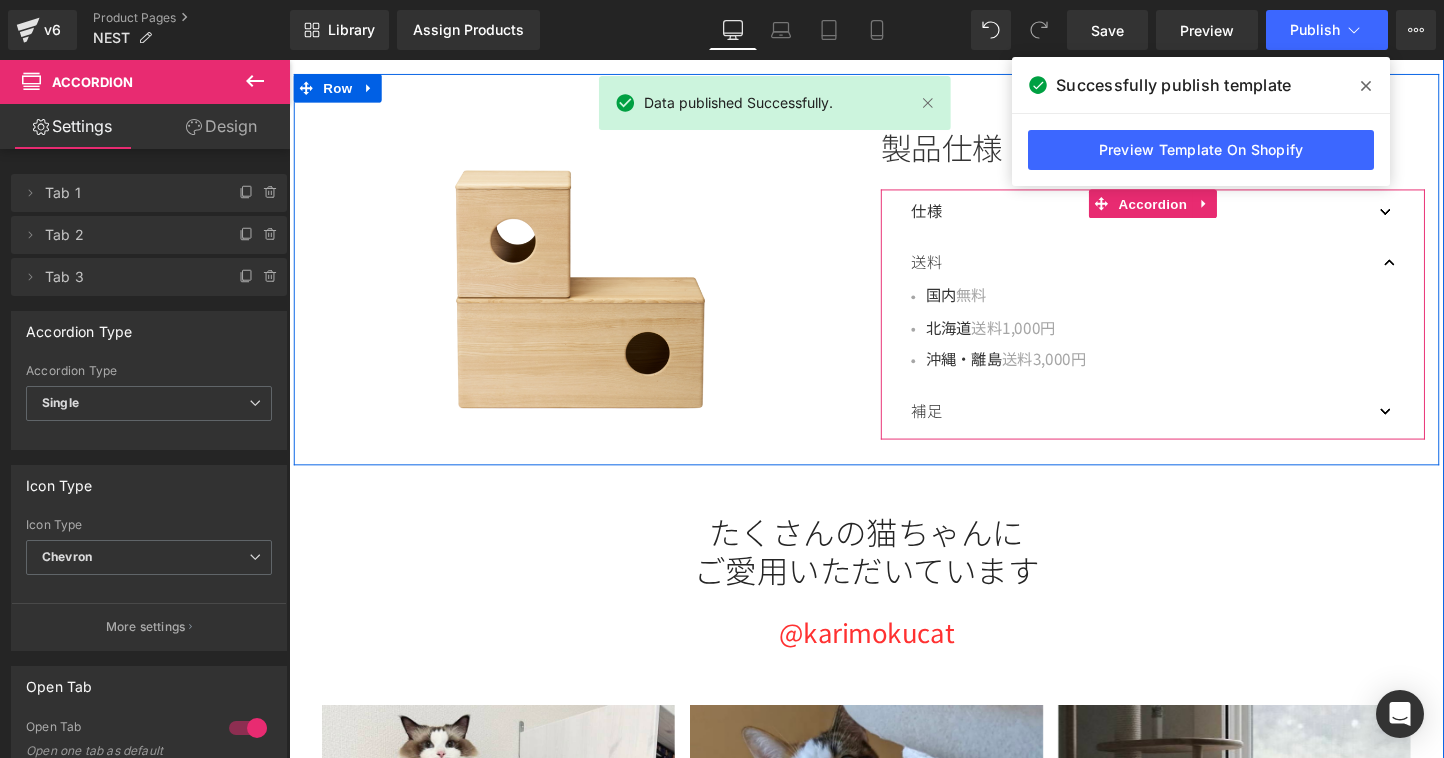 click at bounding box center (1439, 428) 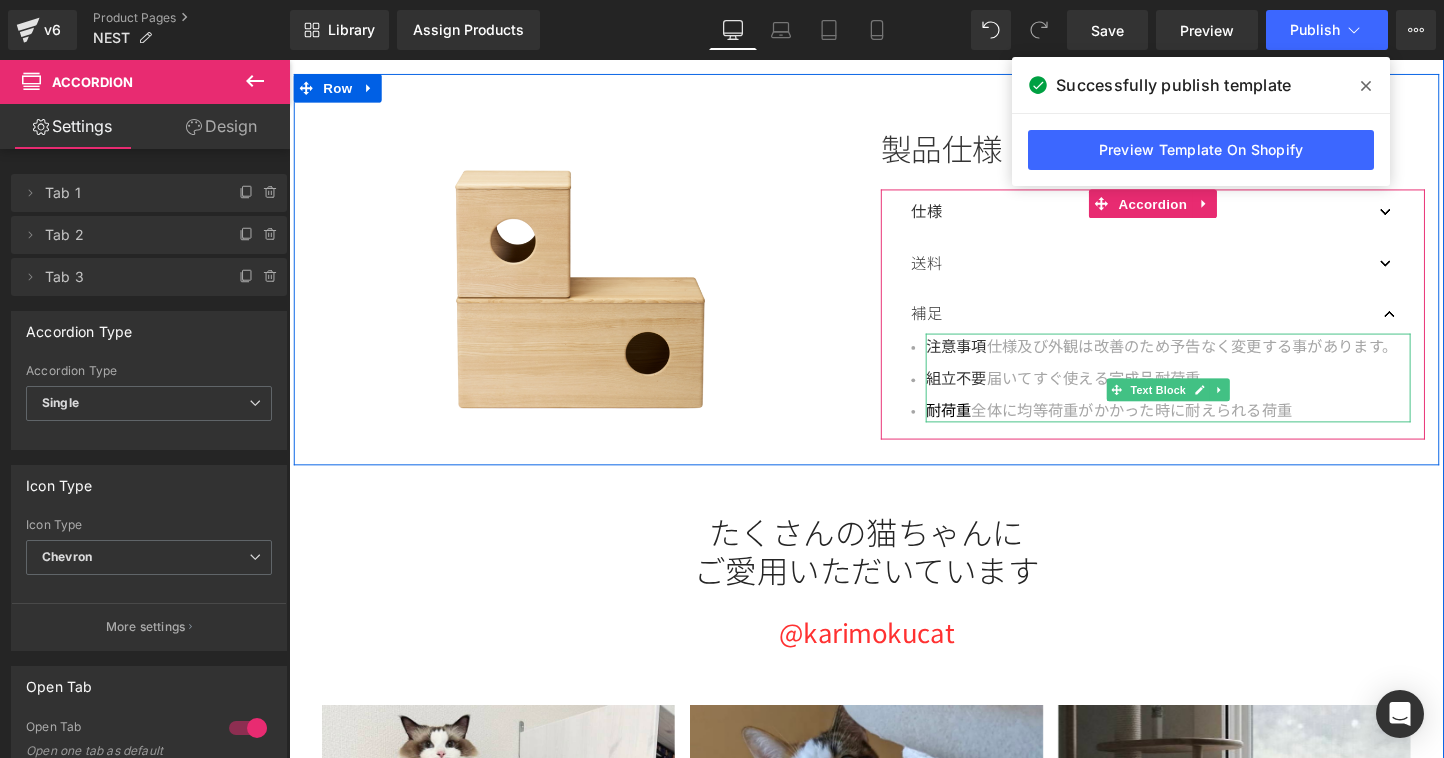 click on "注意事項    仕様及び外観は改善のため予告なく変更する事があります。 組立不要　 届いてすぐ使える完成品耐荷重      耐荷重 　全体に均等荷重がかかった時に耐えられる荷重" at bounding box center (1210, 393) 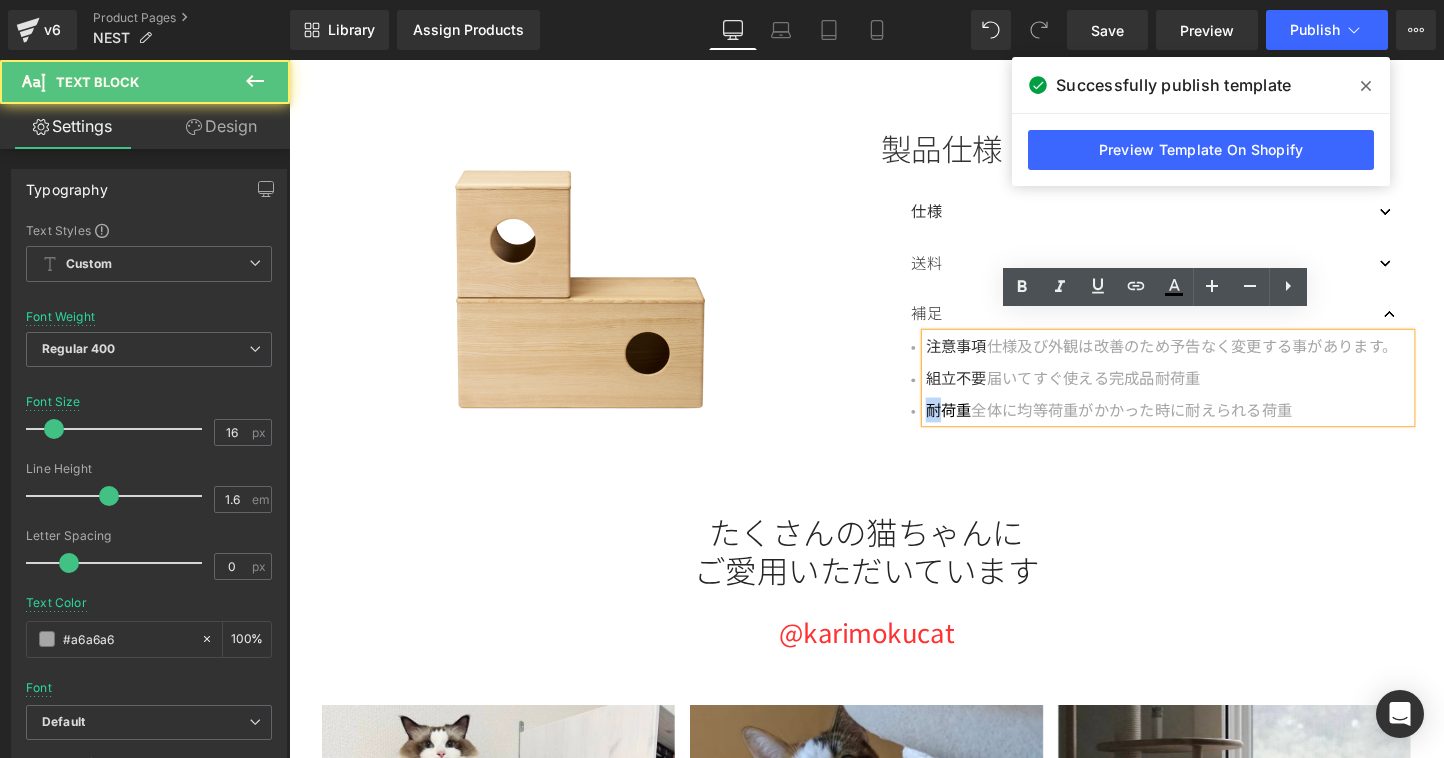 click on "注意事項    仕様及び外観は改善のため予告なく変更する事があります。 組立不要　 届いてすぐ使える完成品耐荷重      耐荷重 　全体に均等荷重がかかった時に耐えられる荷重" at bounding box center (1210, 393) 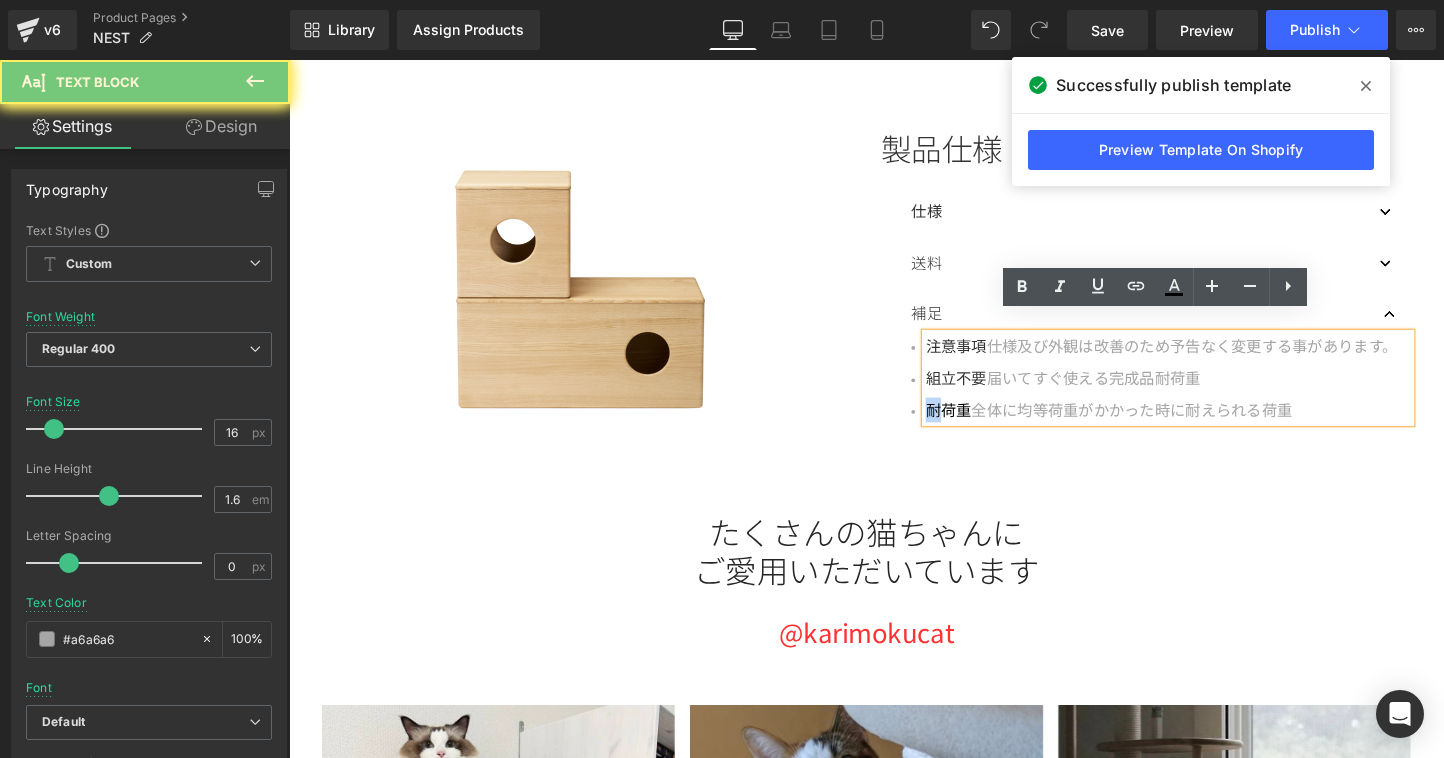 click on "注意事項    仕様及び外観は改善のため予告なく変更する事があります。 組立不要　 届いてすぐ使える完成品耐荷重      耐荷重 　全体に均等荷重がかかった時に耐えられる荷重" at bounding box center (1210, 393) 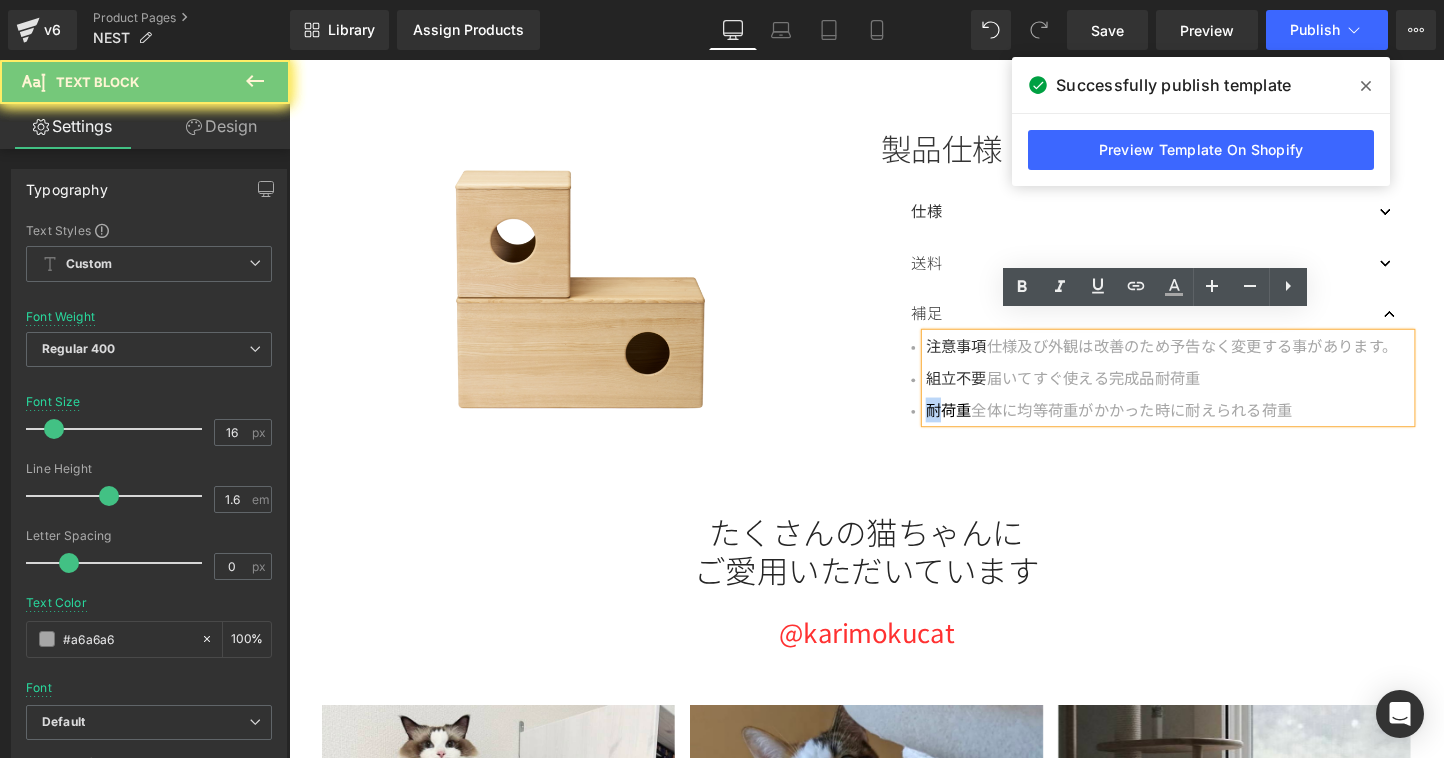 type 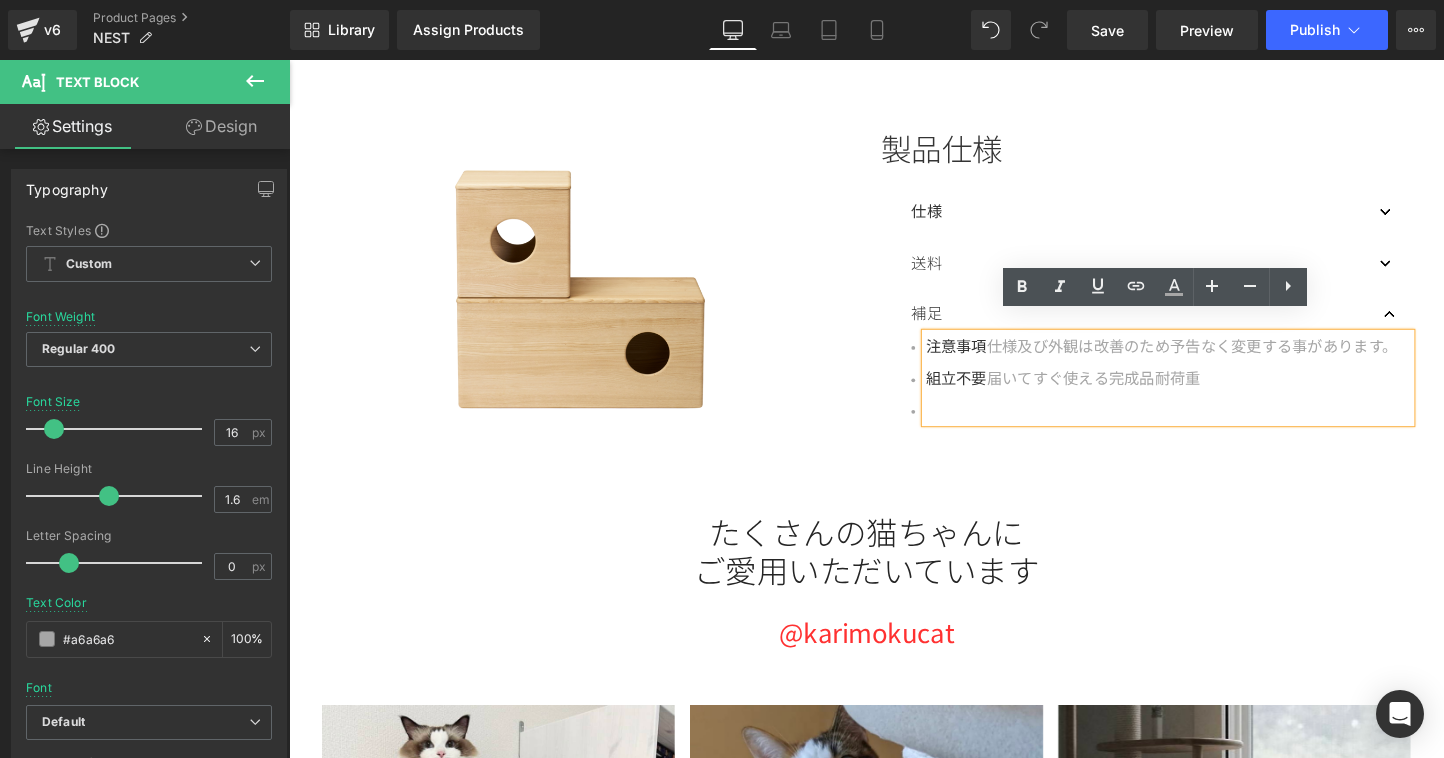scroll, scrollTop: 1807, scrollLeft: 0, axis: vertical 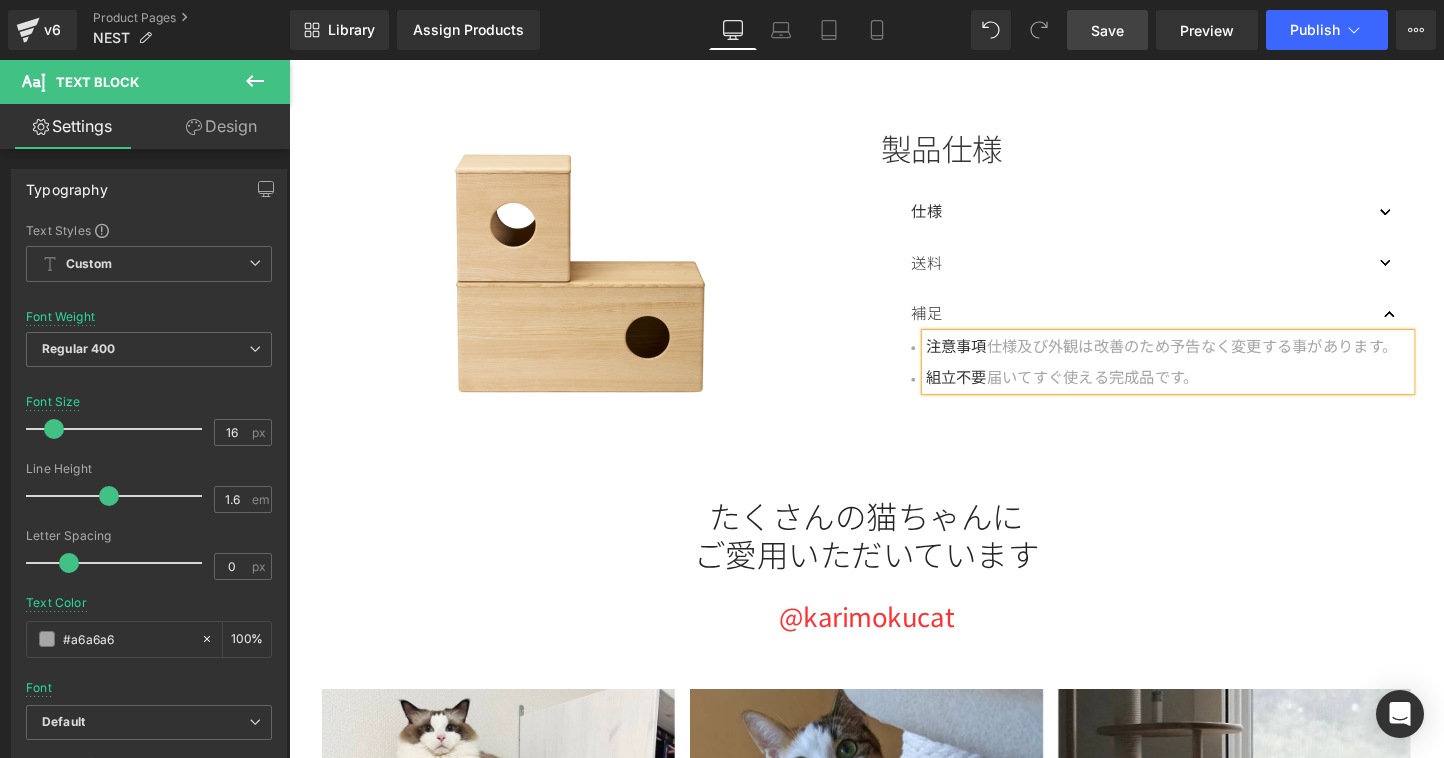 click on "Save" at bounding box center [1107, 30] 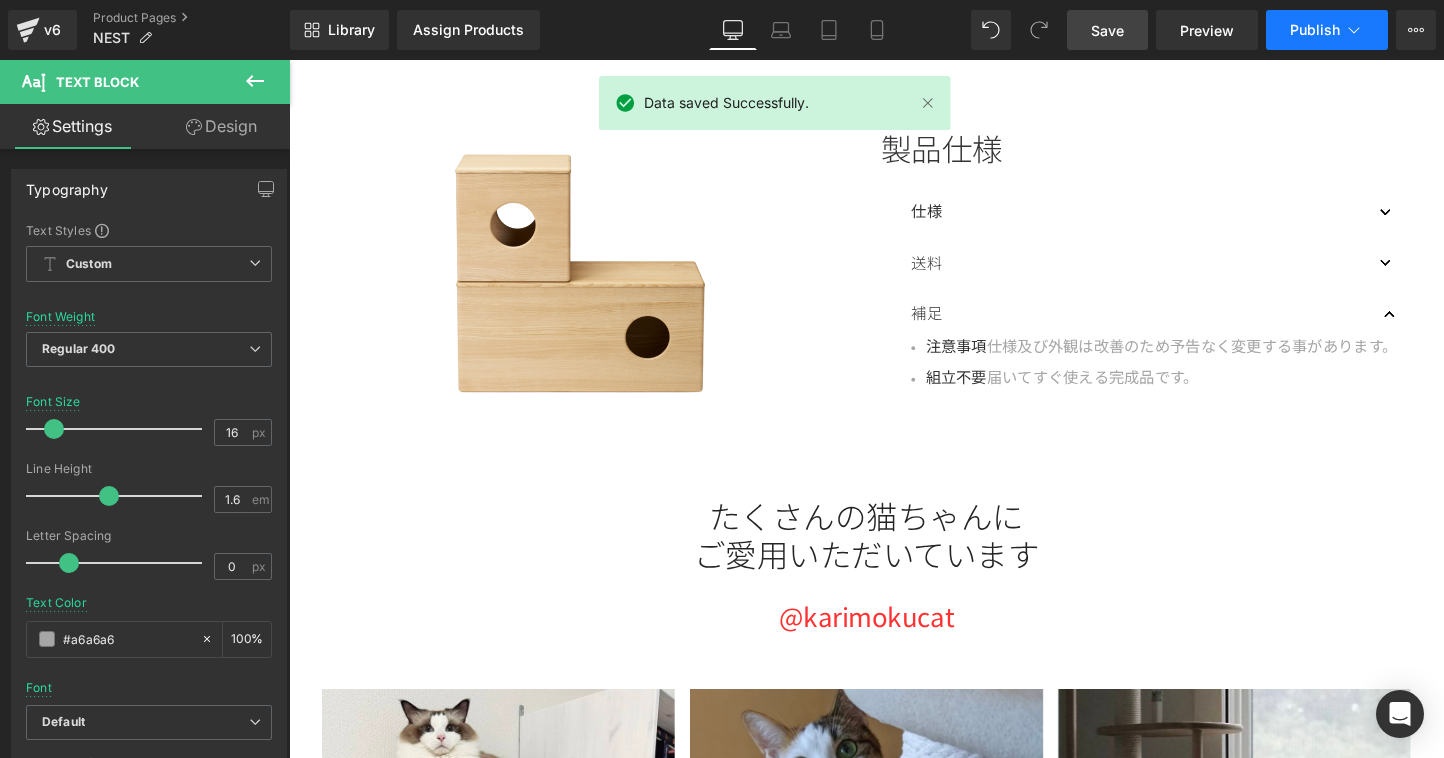 click on "Publish" at bounding box center (1315, 30) 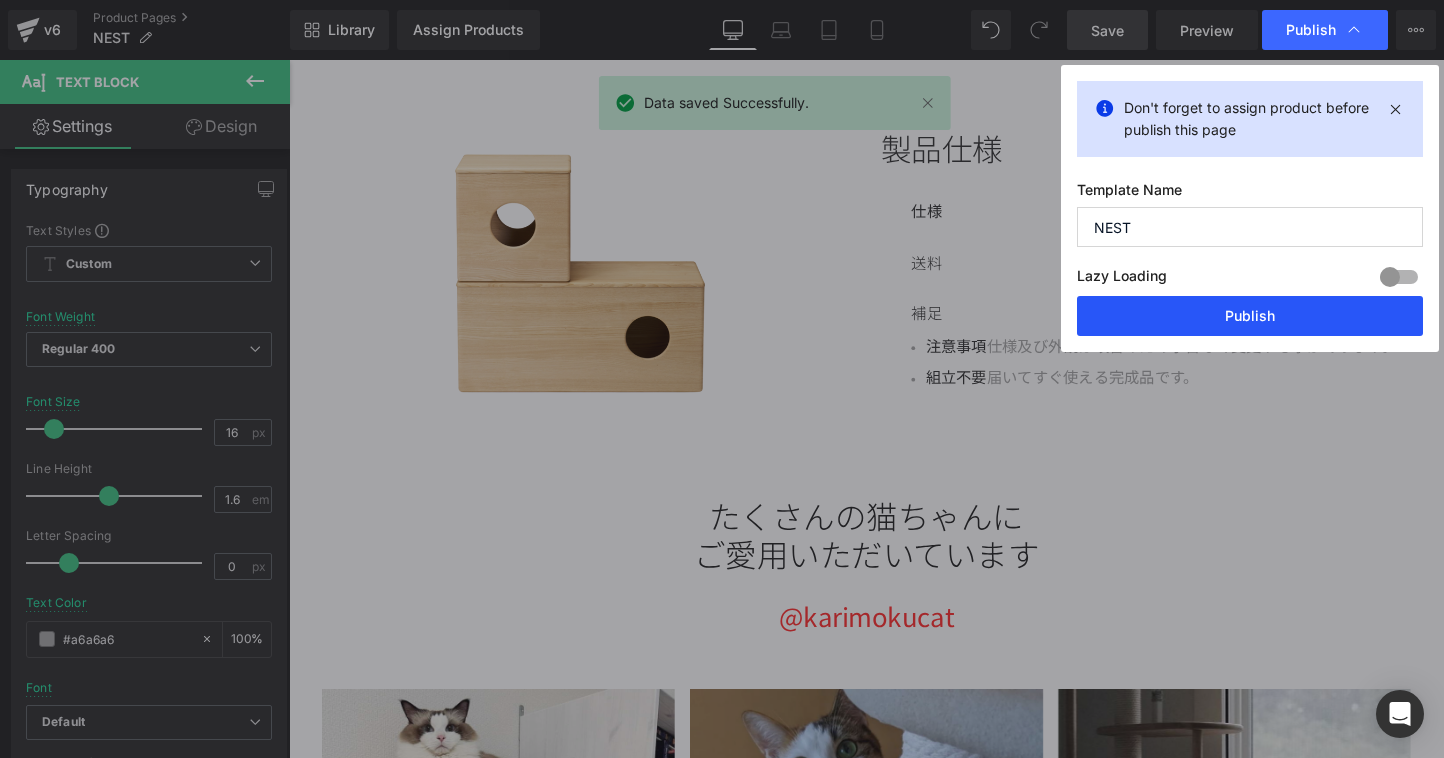 click on "Publish" at bounding box center (1250, 316) 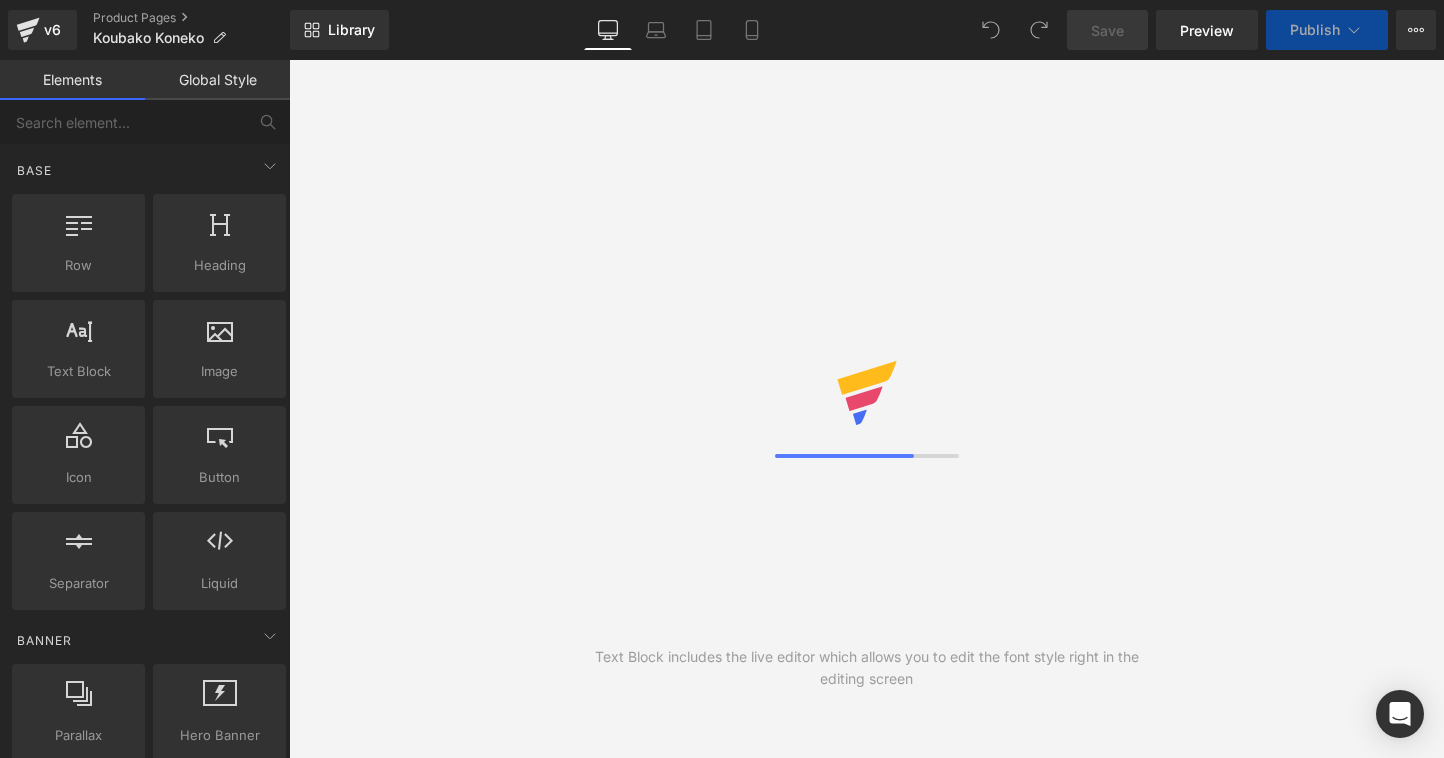 scroll, scrollTop: 0, scrollLeft: 0, axis: both 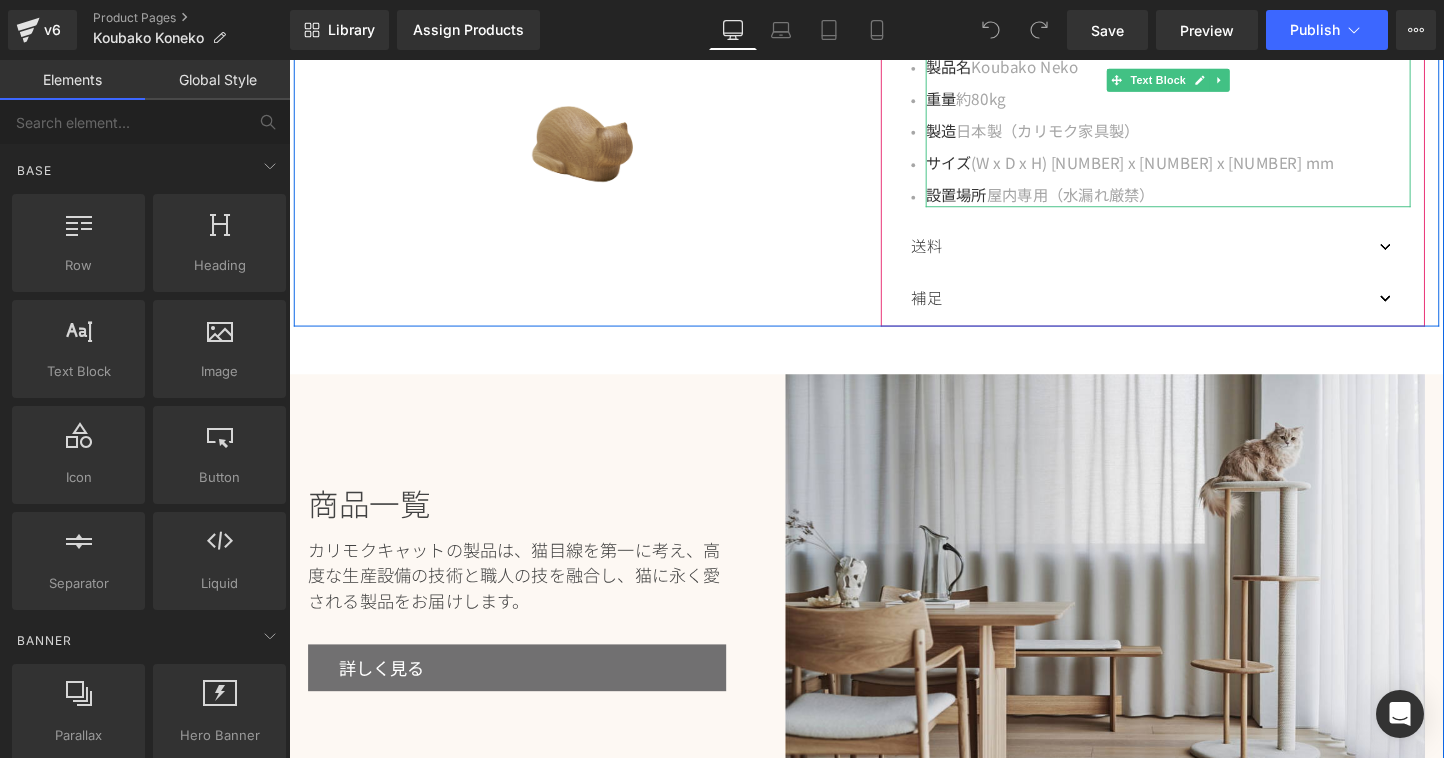 click on "重量   約80 kg" at bounding box center [1210, 101] 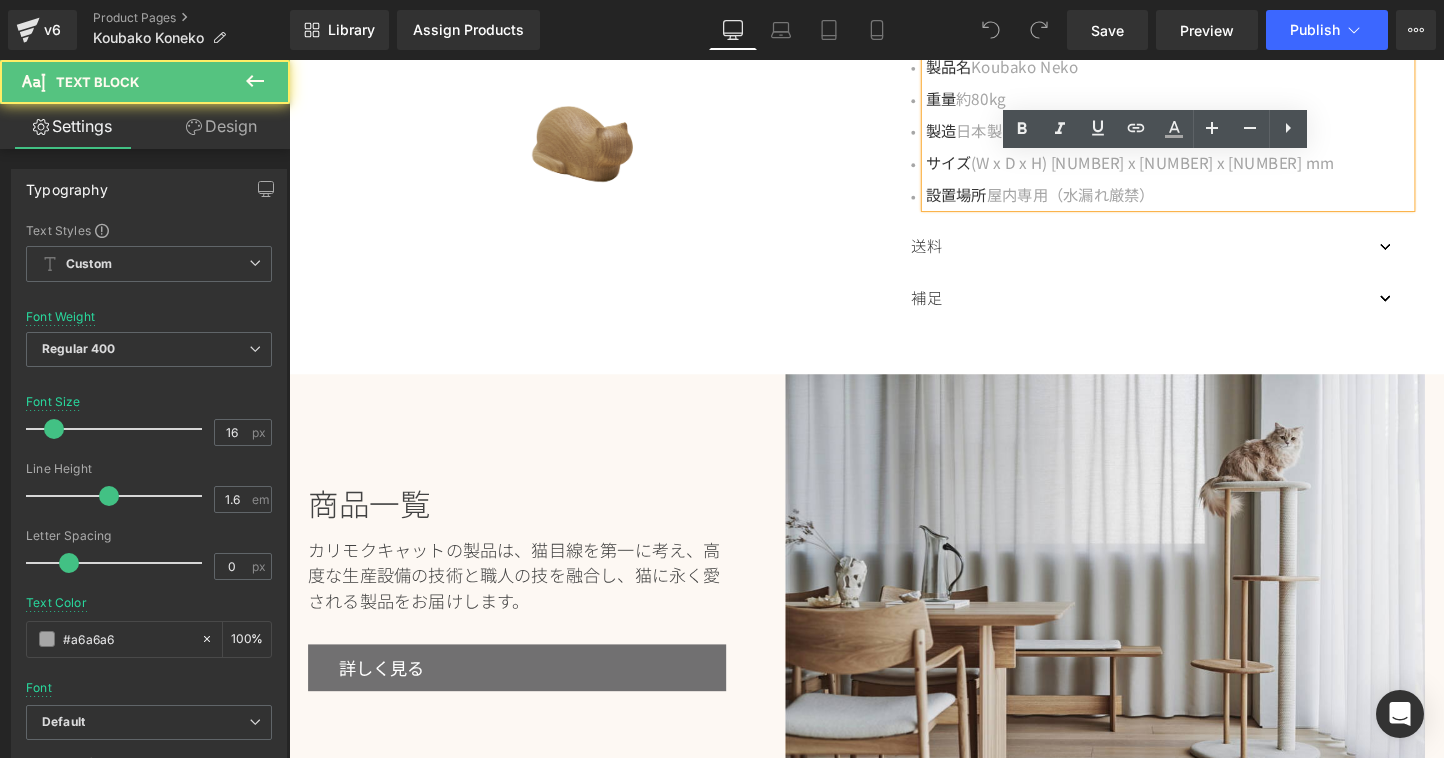 click on "kg" at bounding box center [1031, 100] 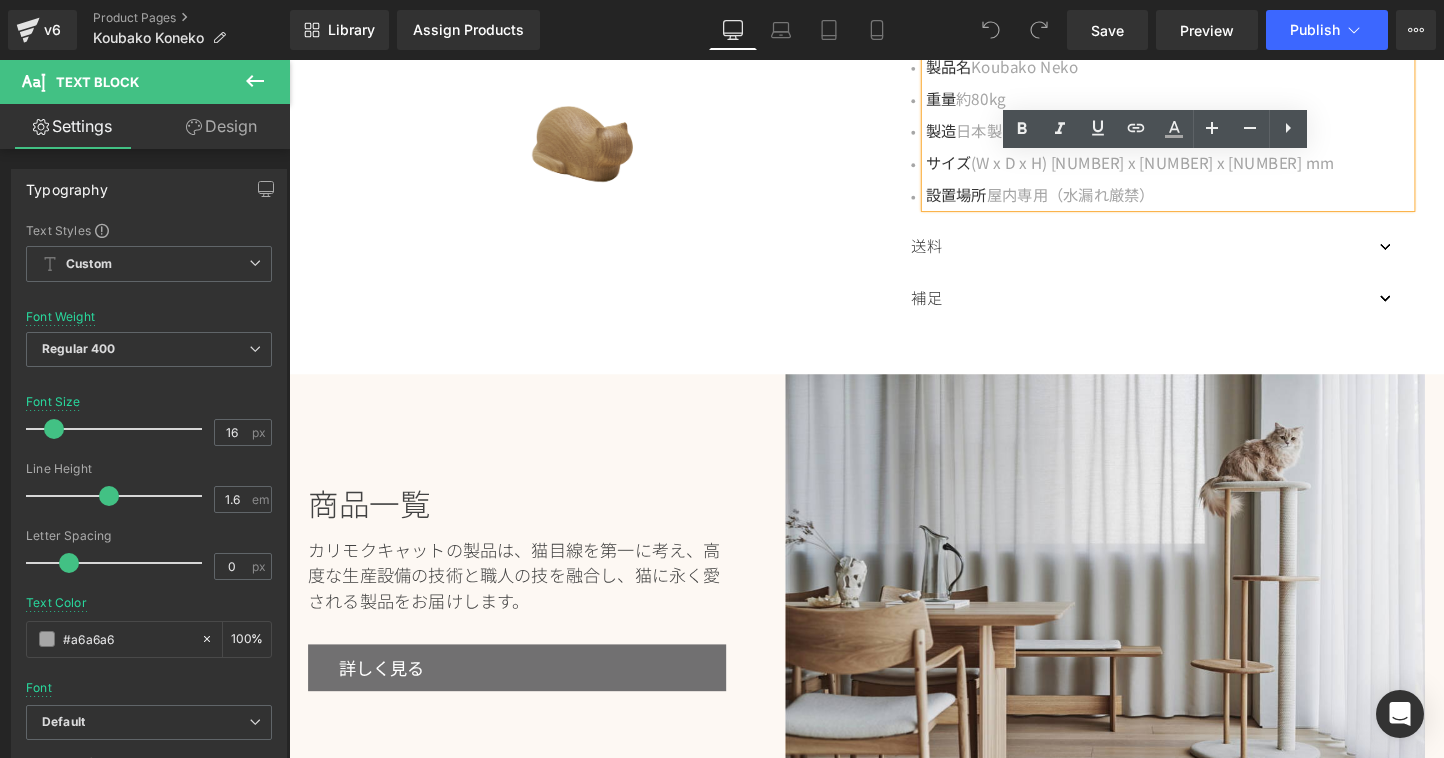 type 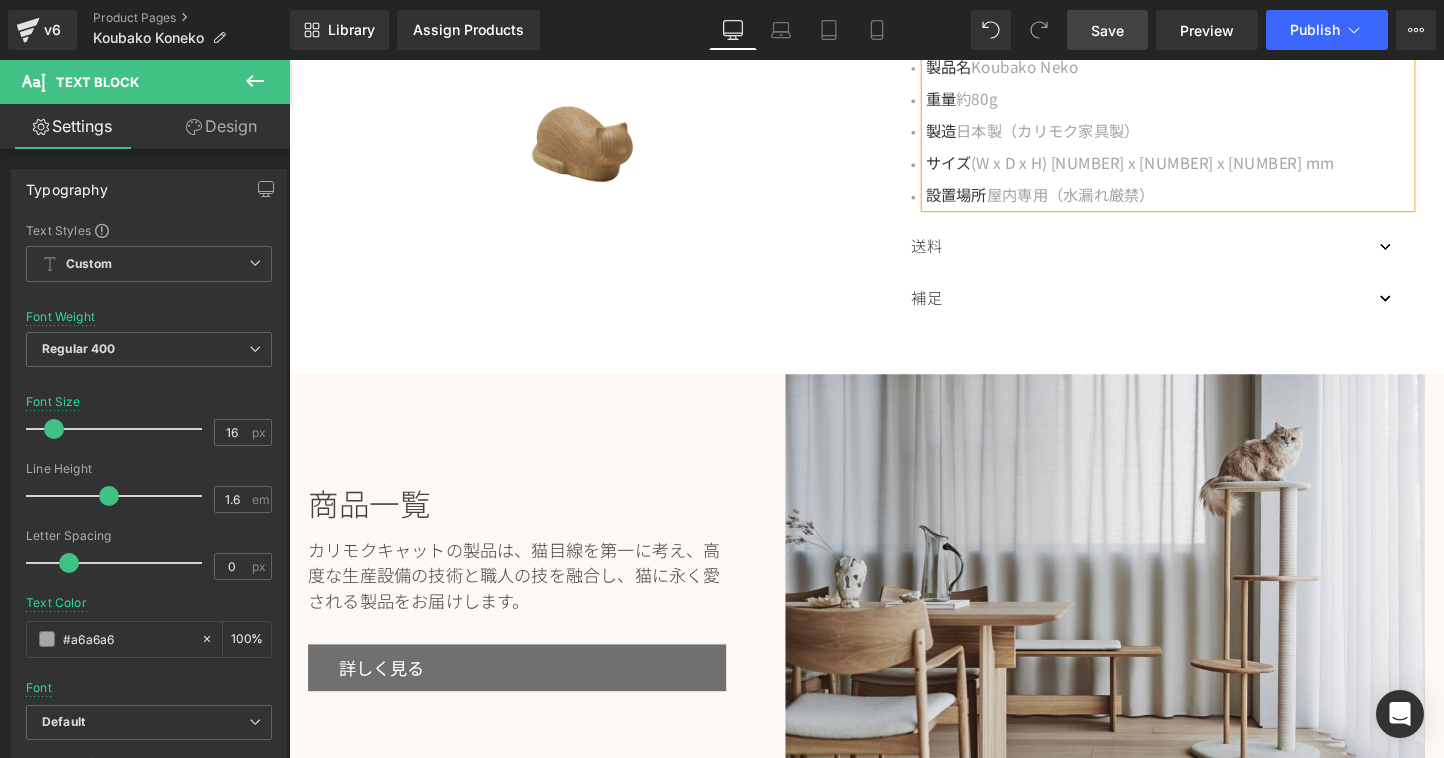 click on "Save" at bounding box center (1107, 30) 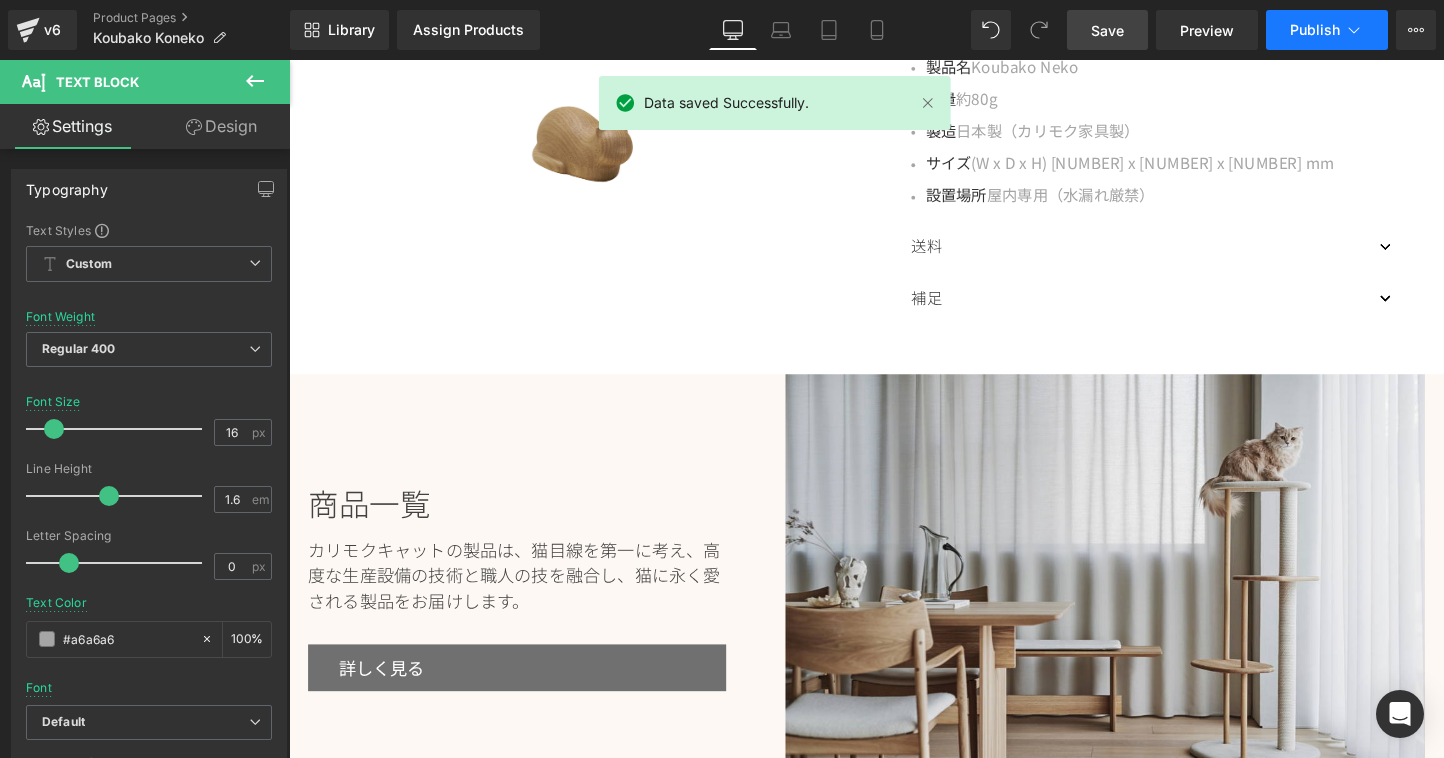 click on "Publish" at bounding box center [1327, 30] 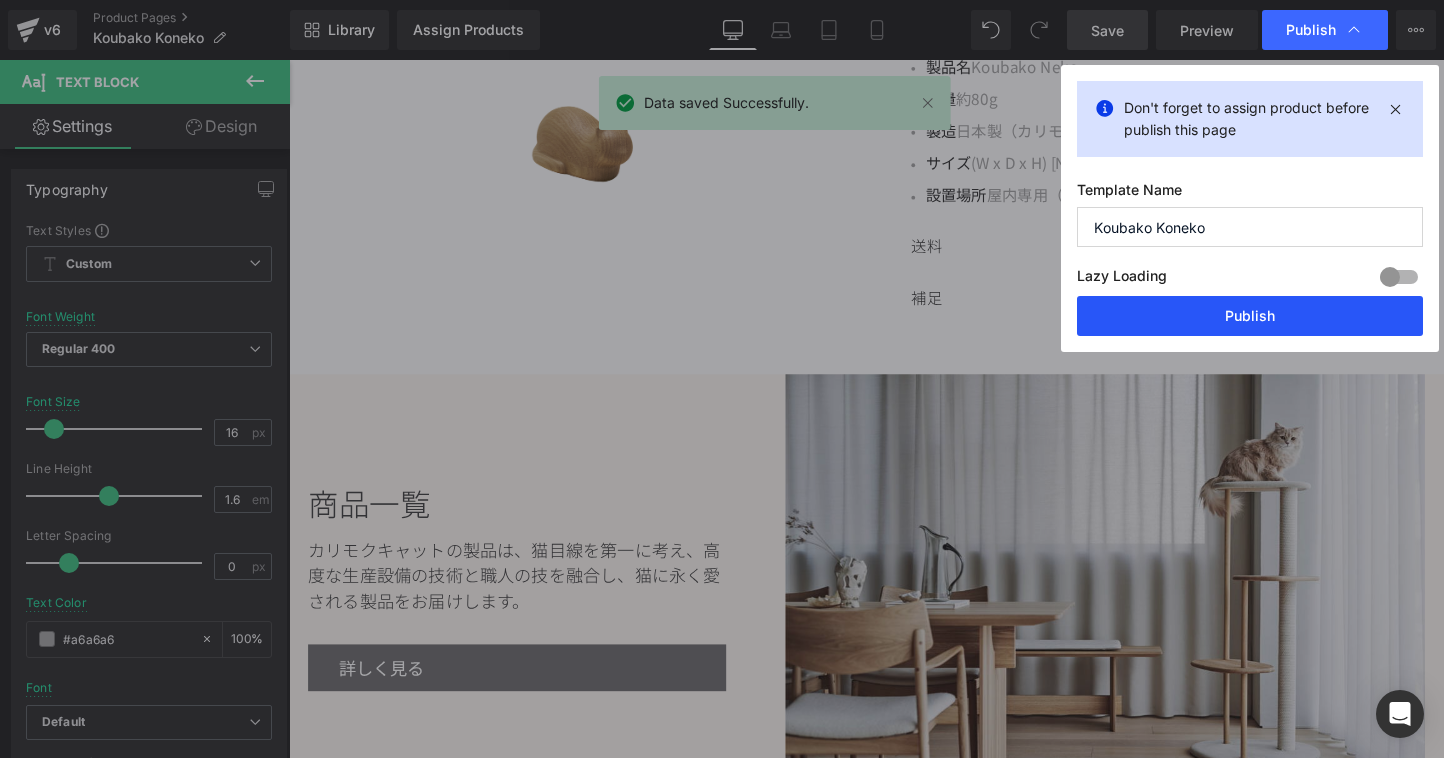 click on "Publish" at bounding box center [1250, 316] 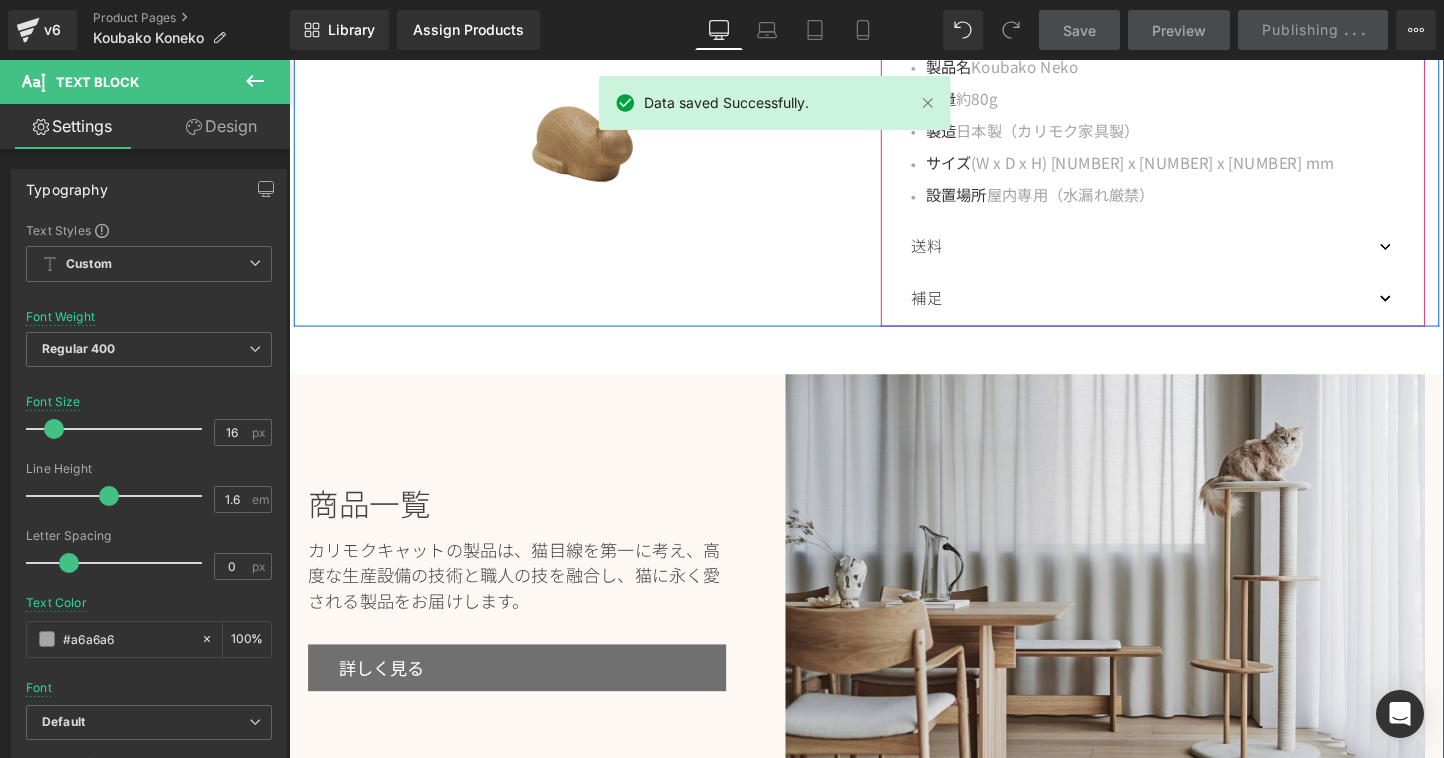 click at bounding box center (1439, 317) 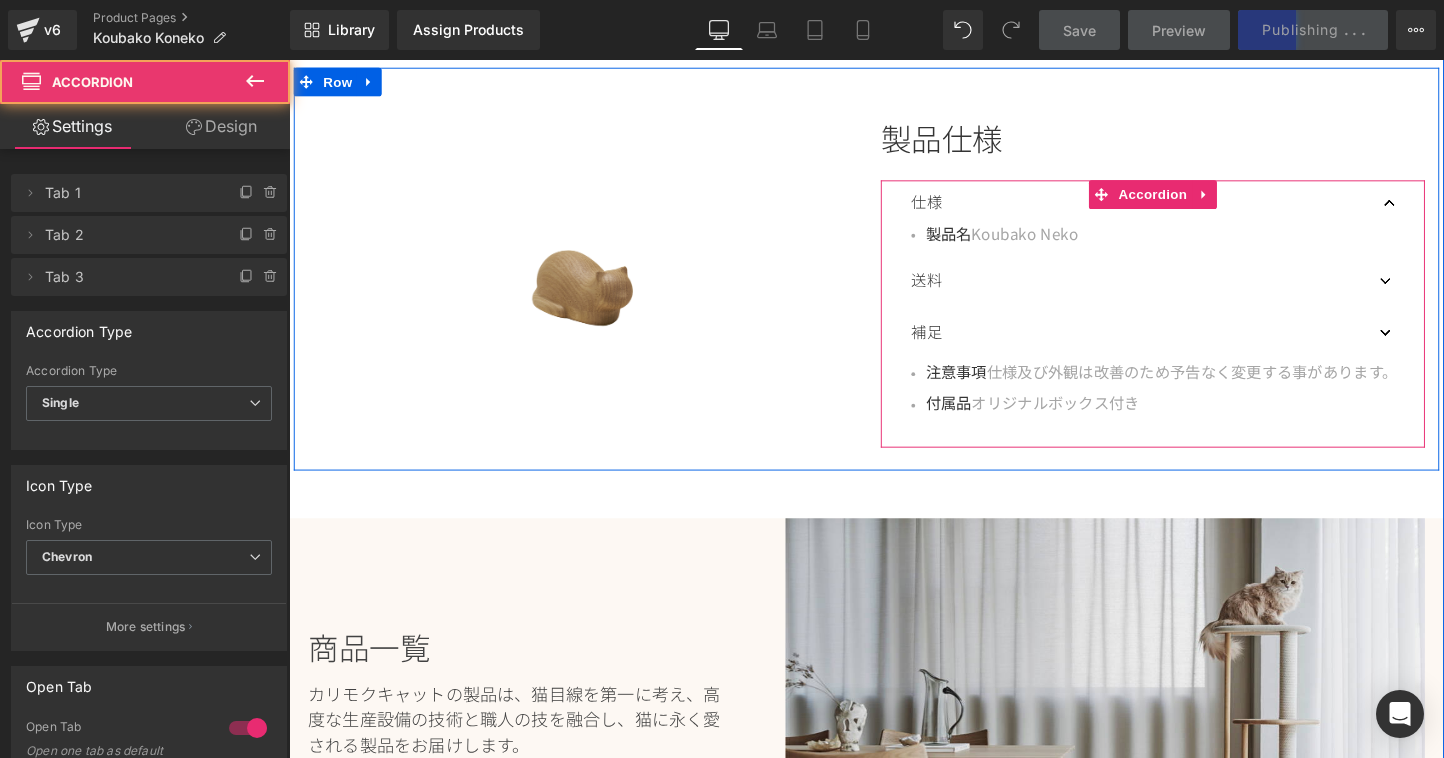 scroll, scrollTop: 1997, scrollLeft: 0, axis: vertical 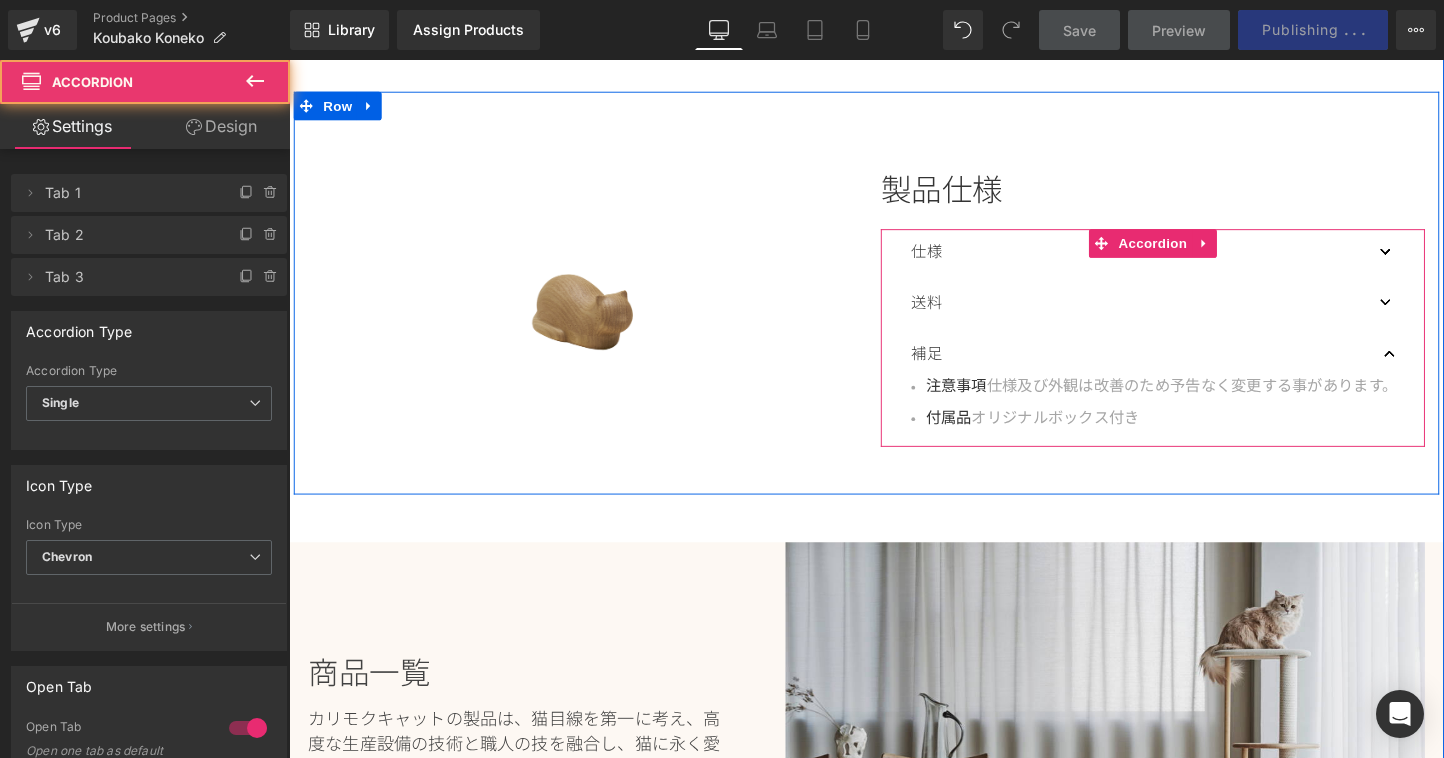 click at bounding box center [1439, 367] 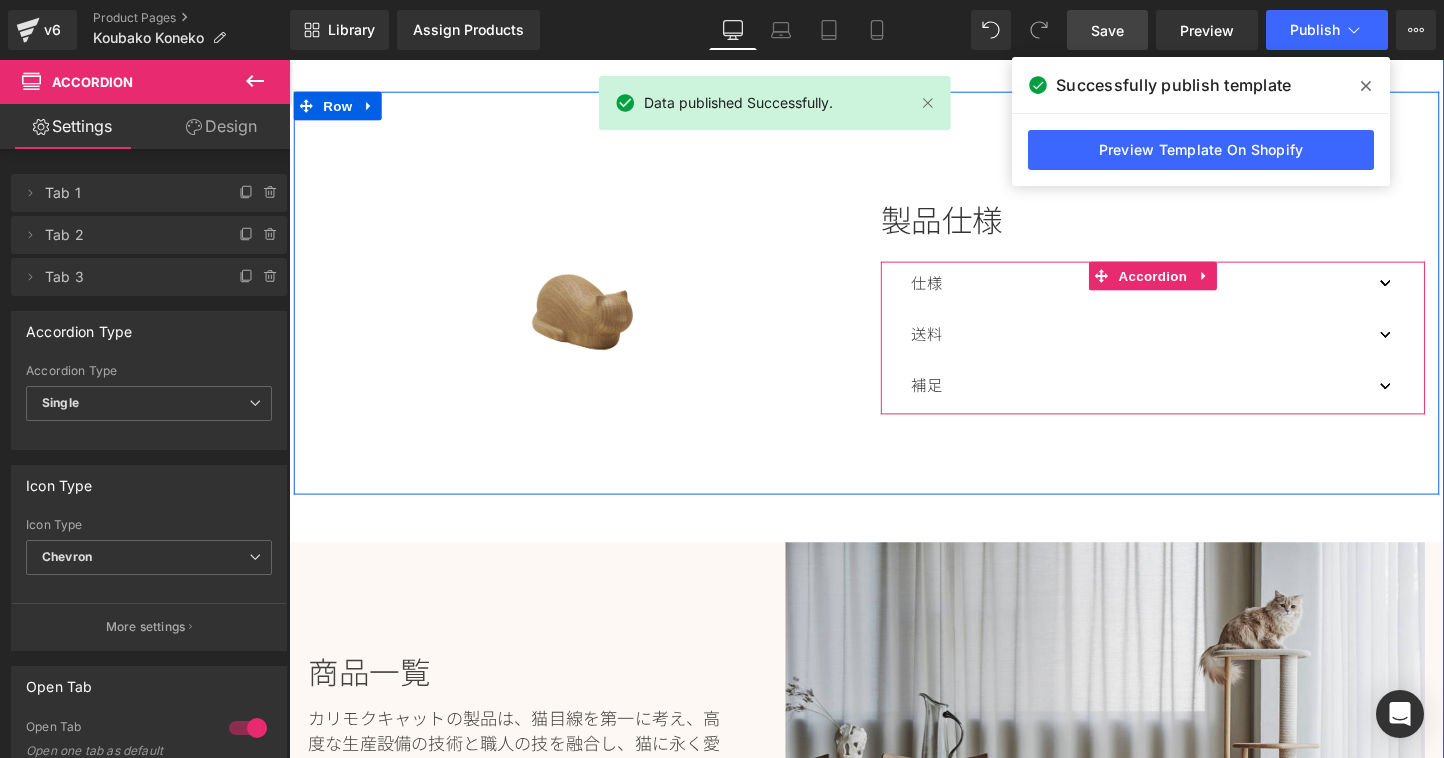 click at bounding box center (1439, 355) 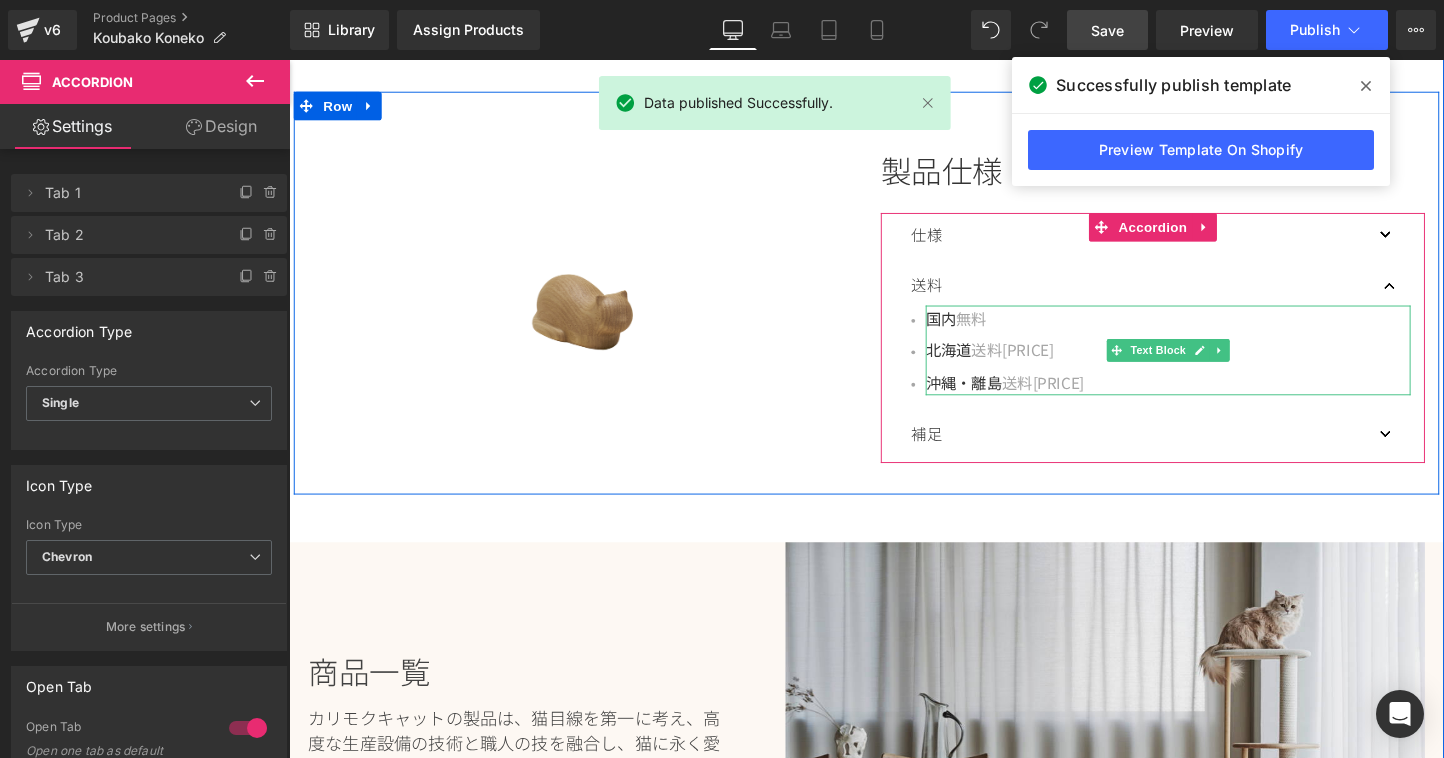 click on "沖縄・離島   送料3,000円" at bounding box center [1210, 398] 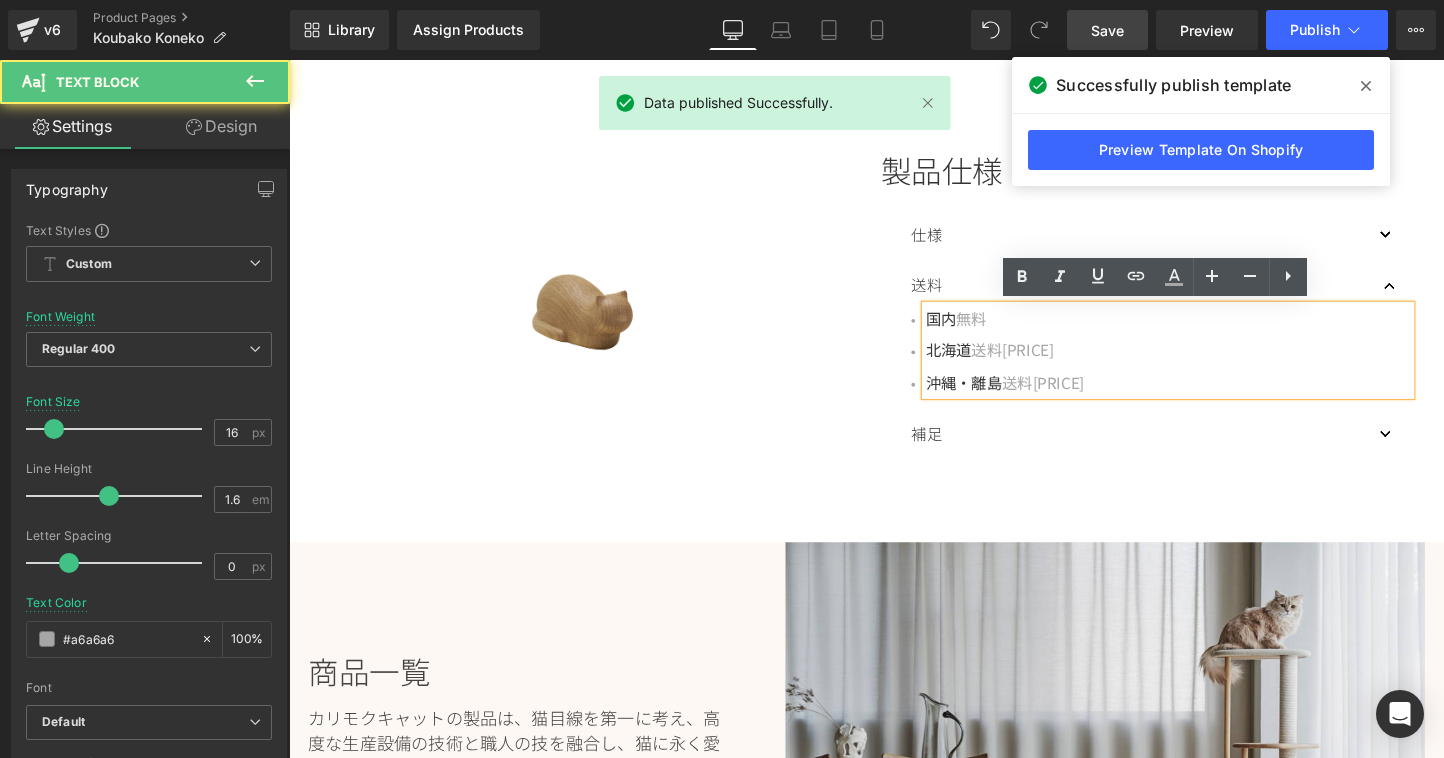click on "沖縄・離島   送料3,000円" at bounding box center (1210, 398) 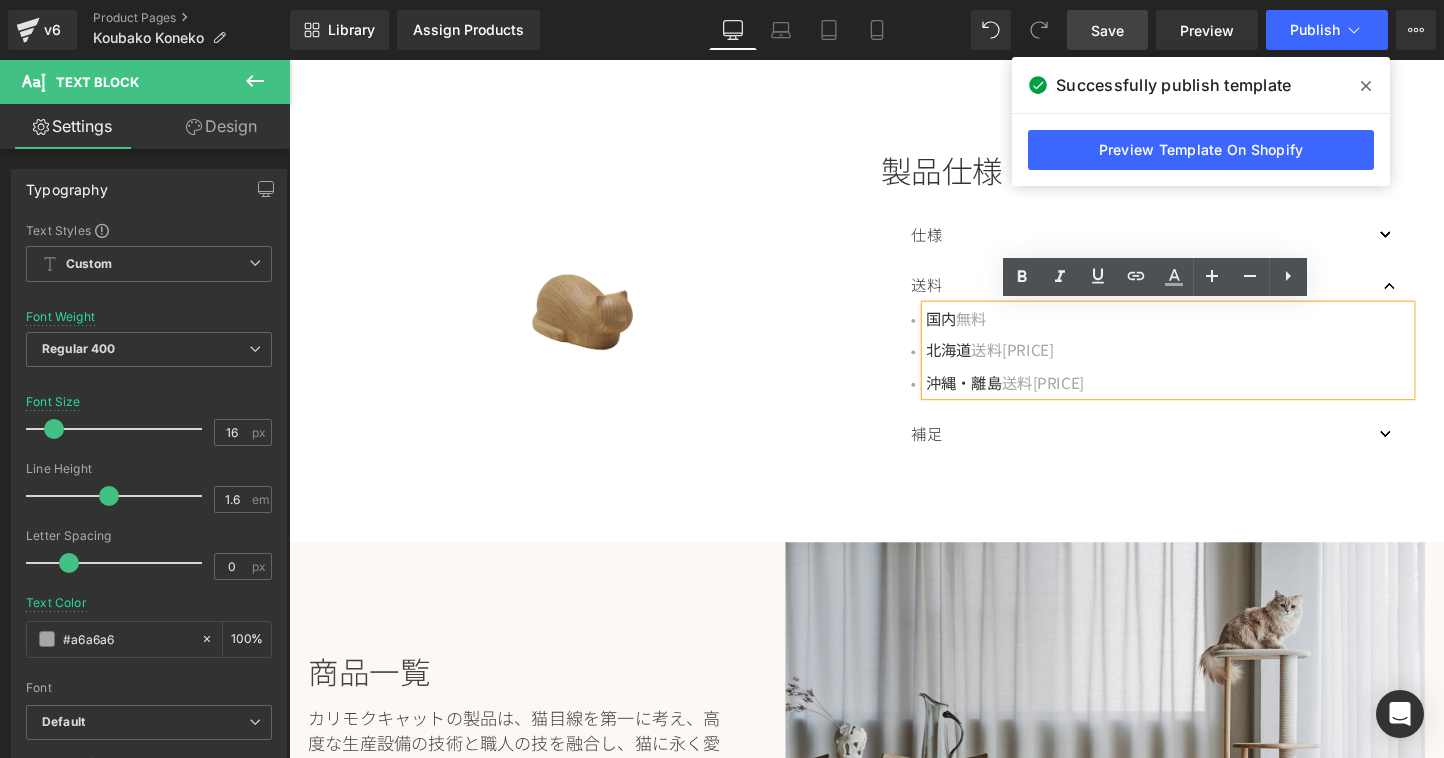 type 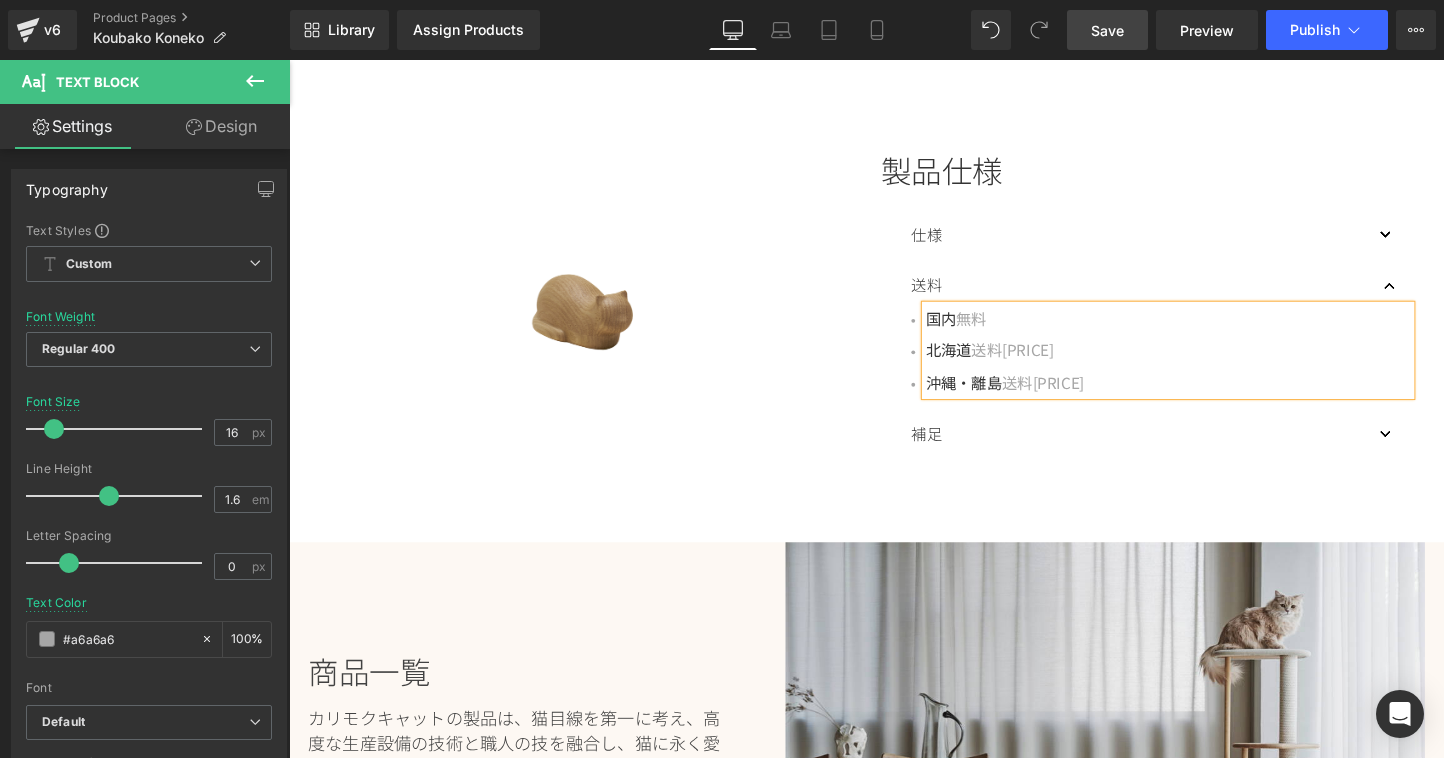 click on "Save" at bounding box center [1107, 30] 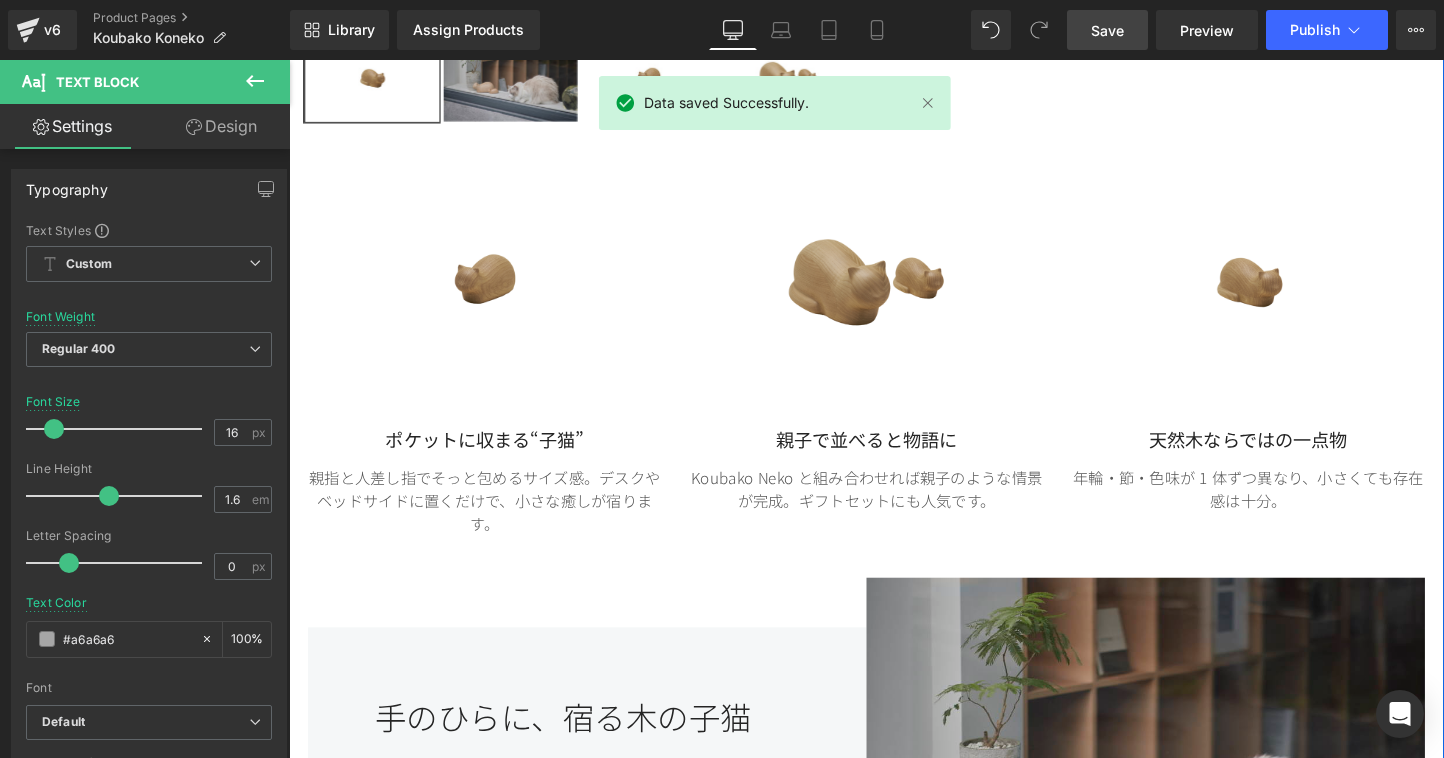 scroll, scrollTop: 0, scrollLeft: 0, axis: both 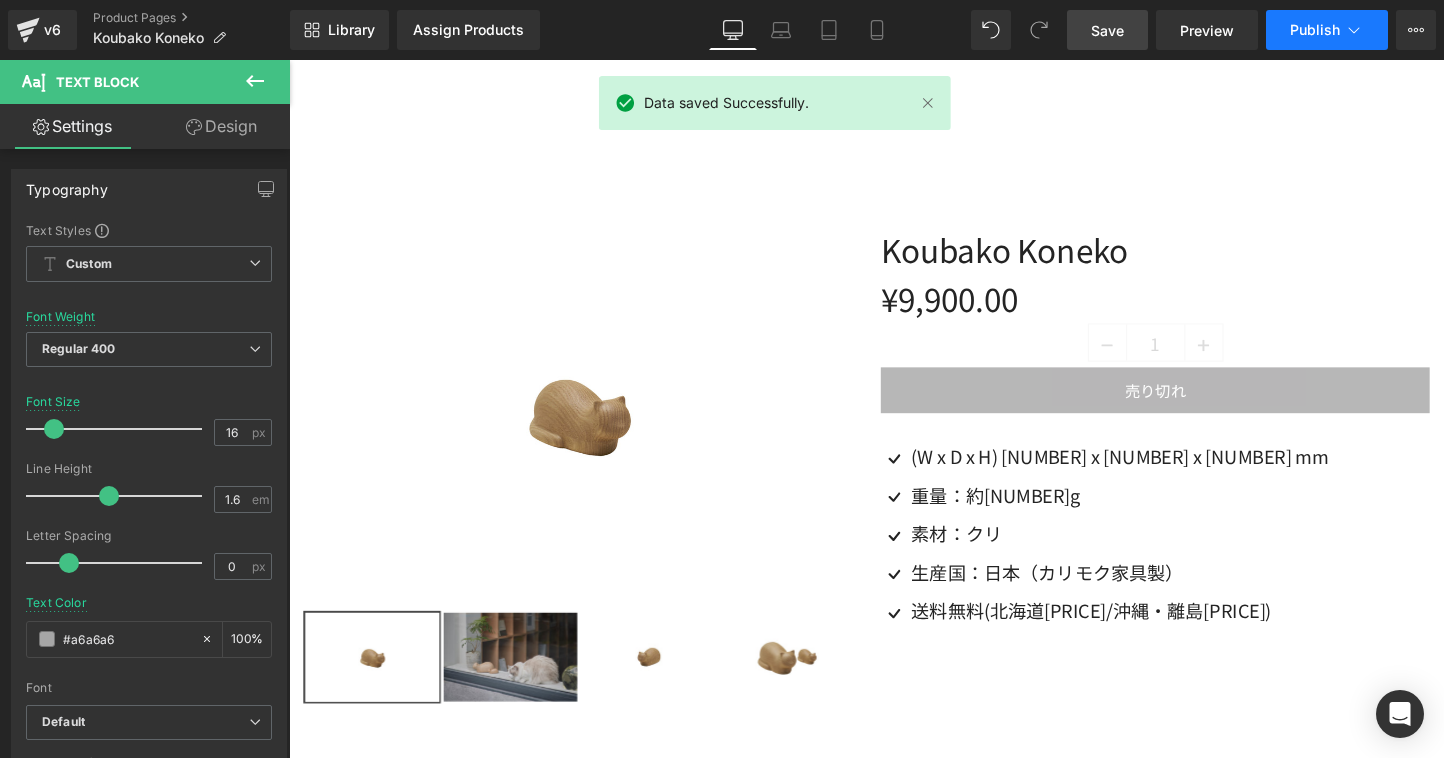 click 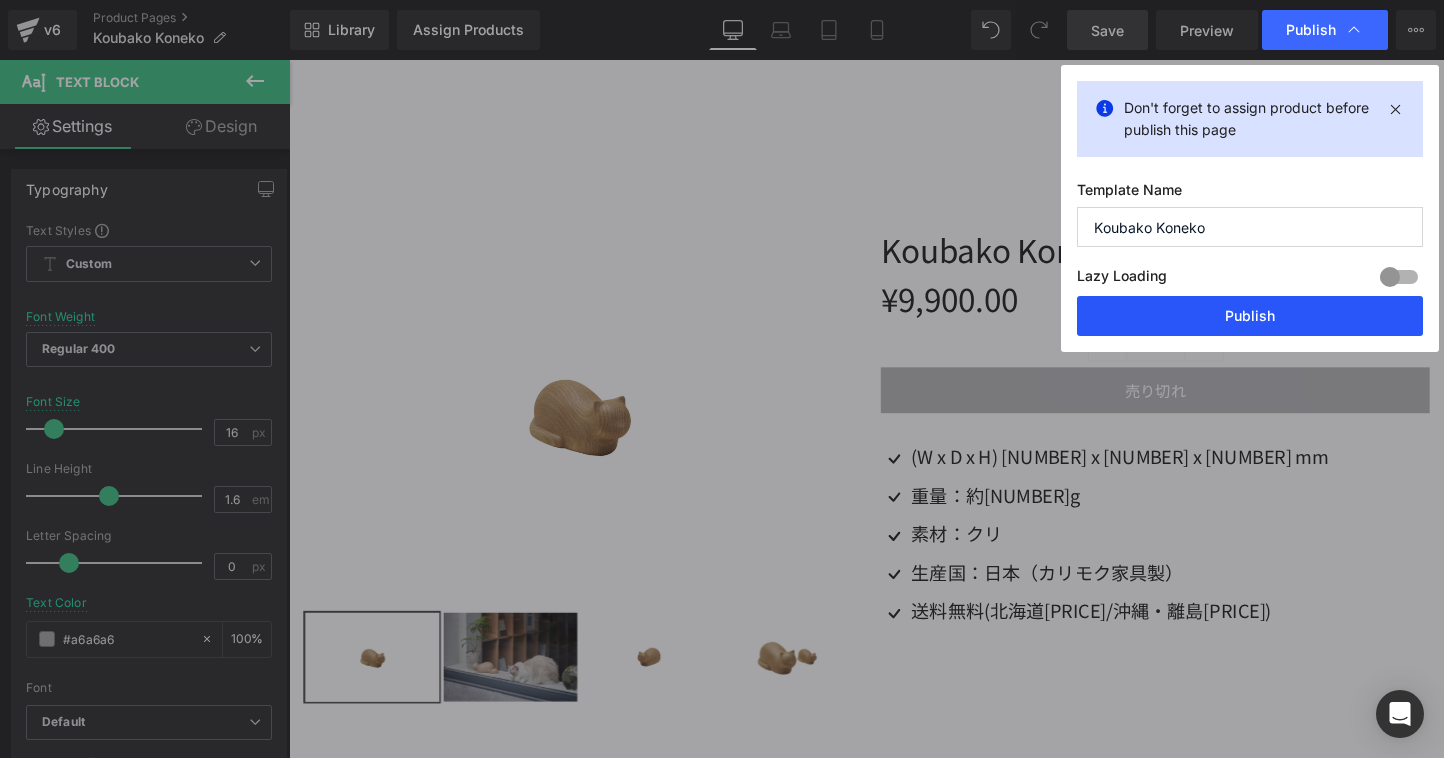 click on "Publish" at bounding box center (1250, 316) 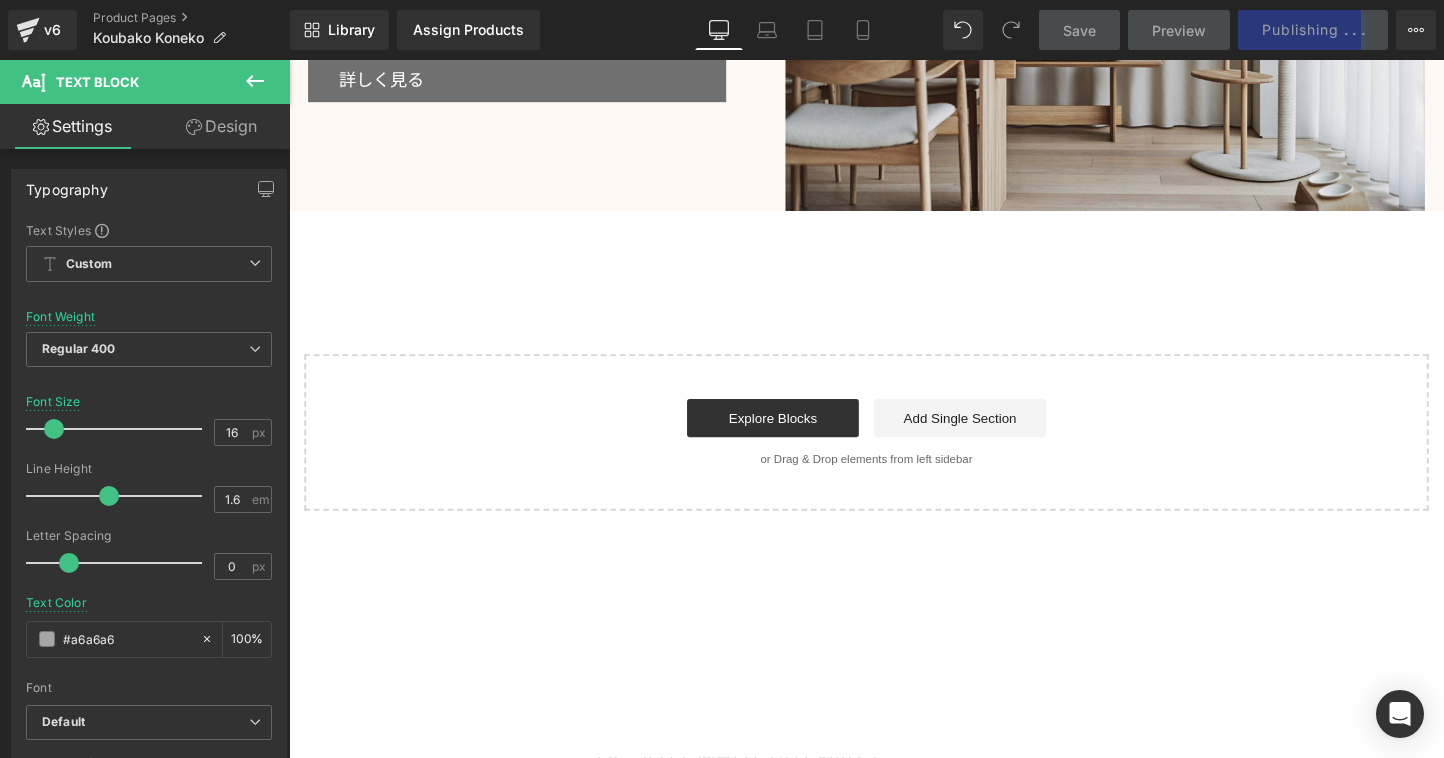 scroll, scrollTop: 2805, scrollLeft: 0, axis: vertical 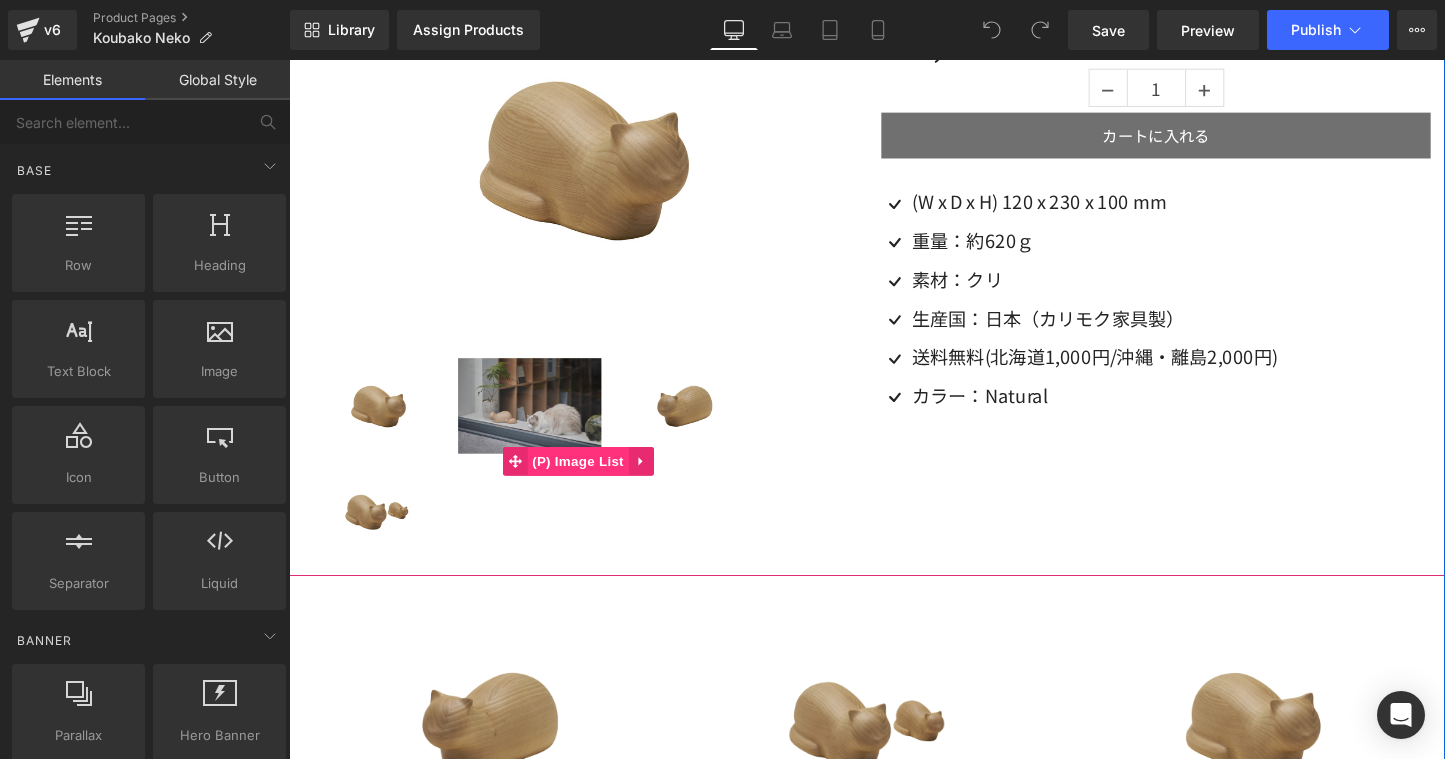 click on "(P) Image List" at bounding box center (592, 480) 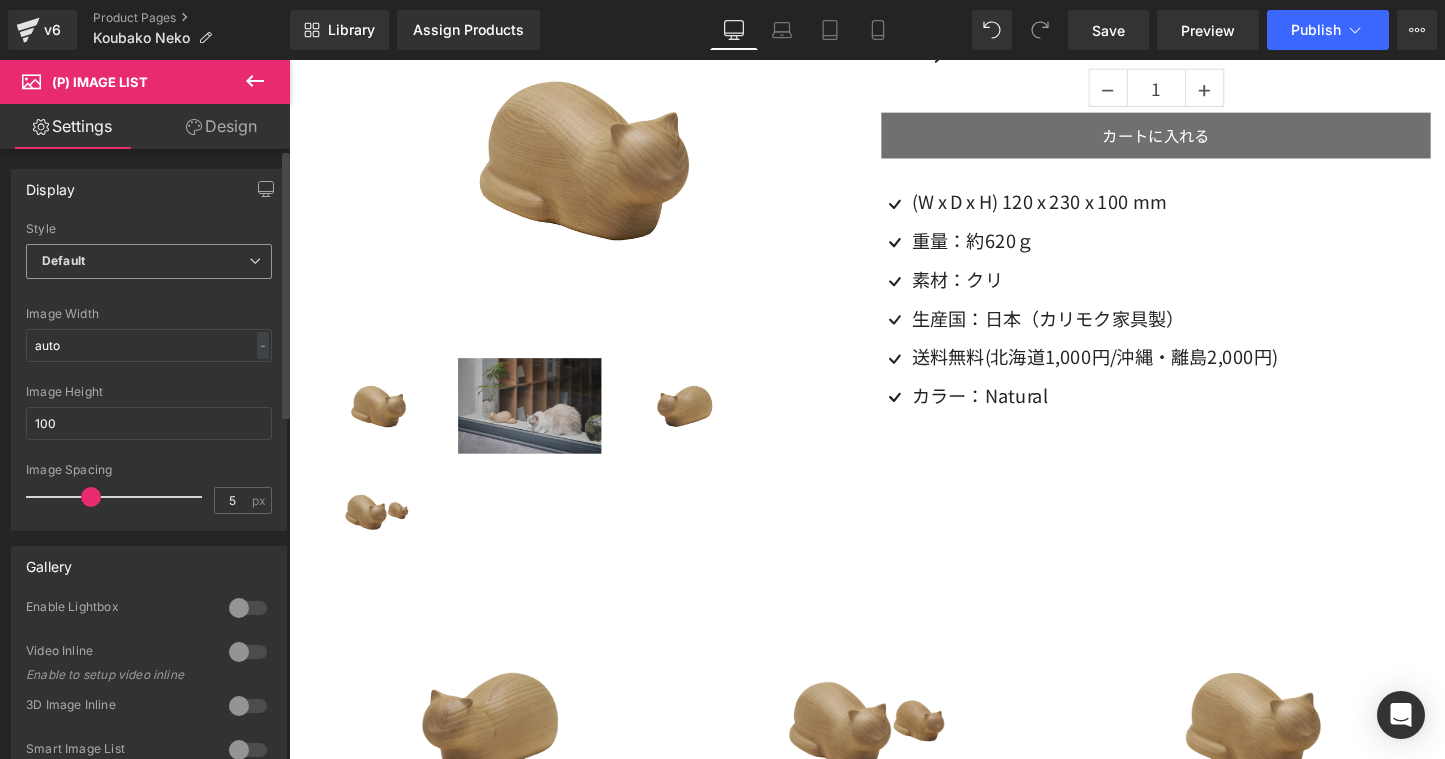 click on "Default" at bounding box center [149, 261] 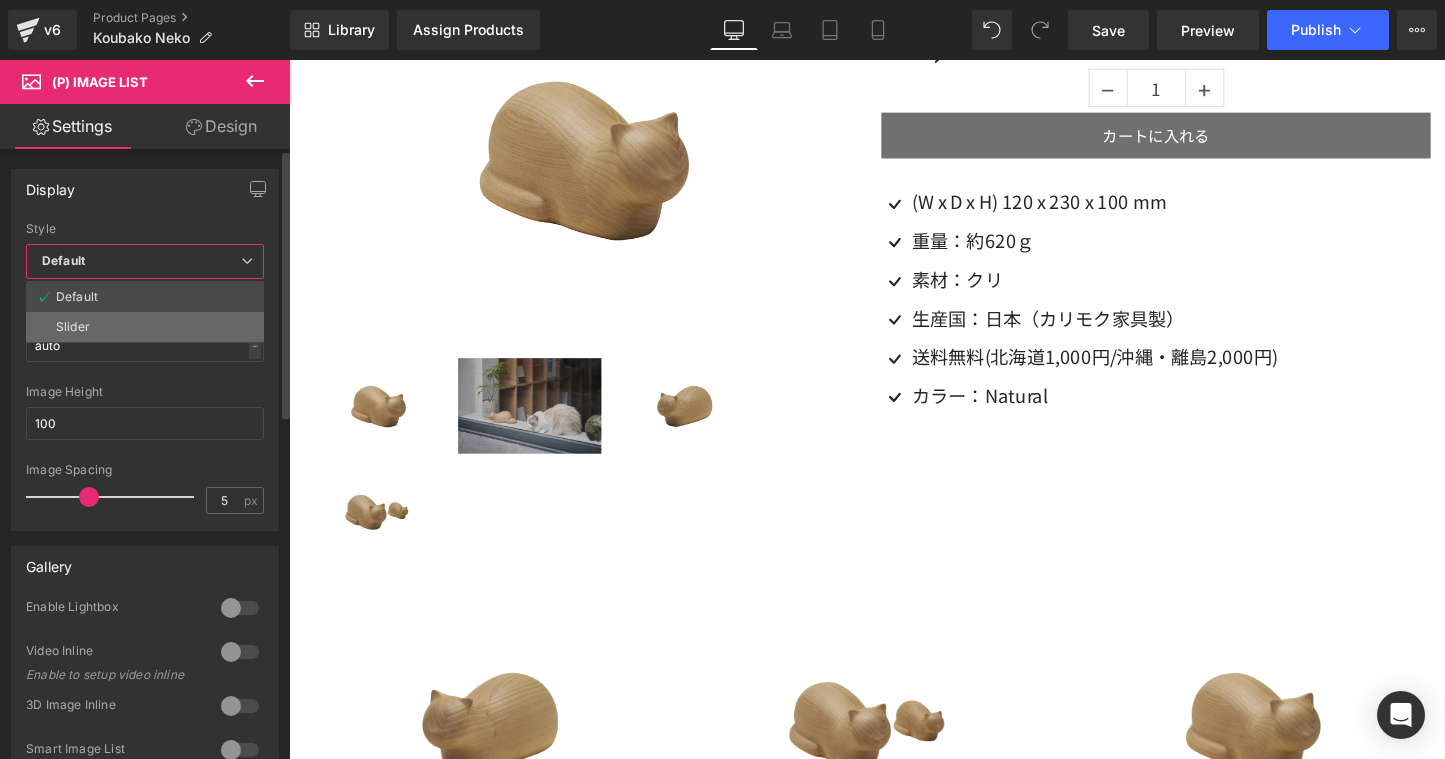 click on "Slider" at bounding box center (145, 327) 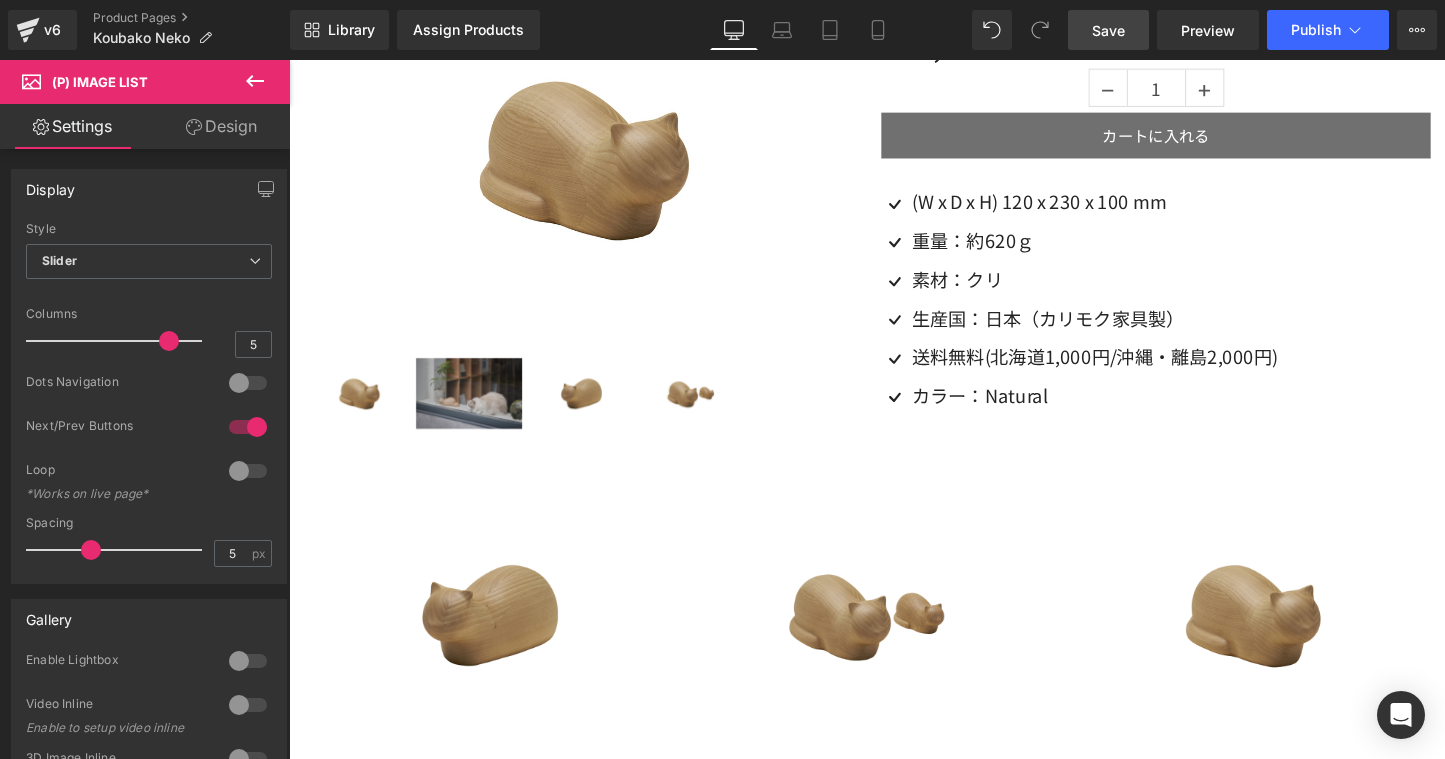 click on "Save" at bounding box center [1108, 30] 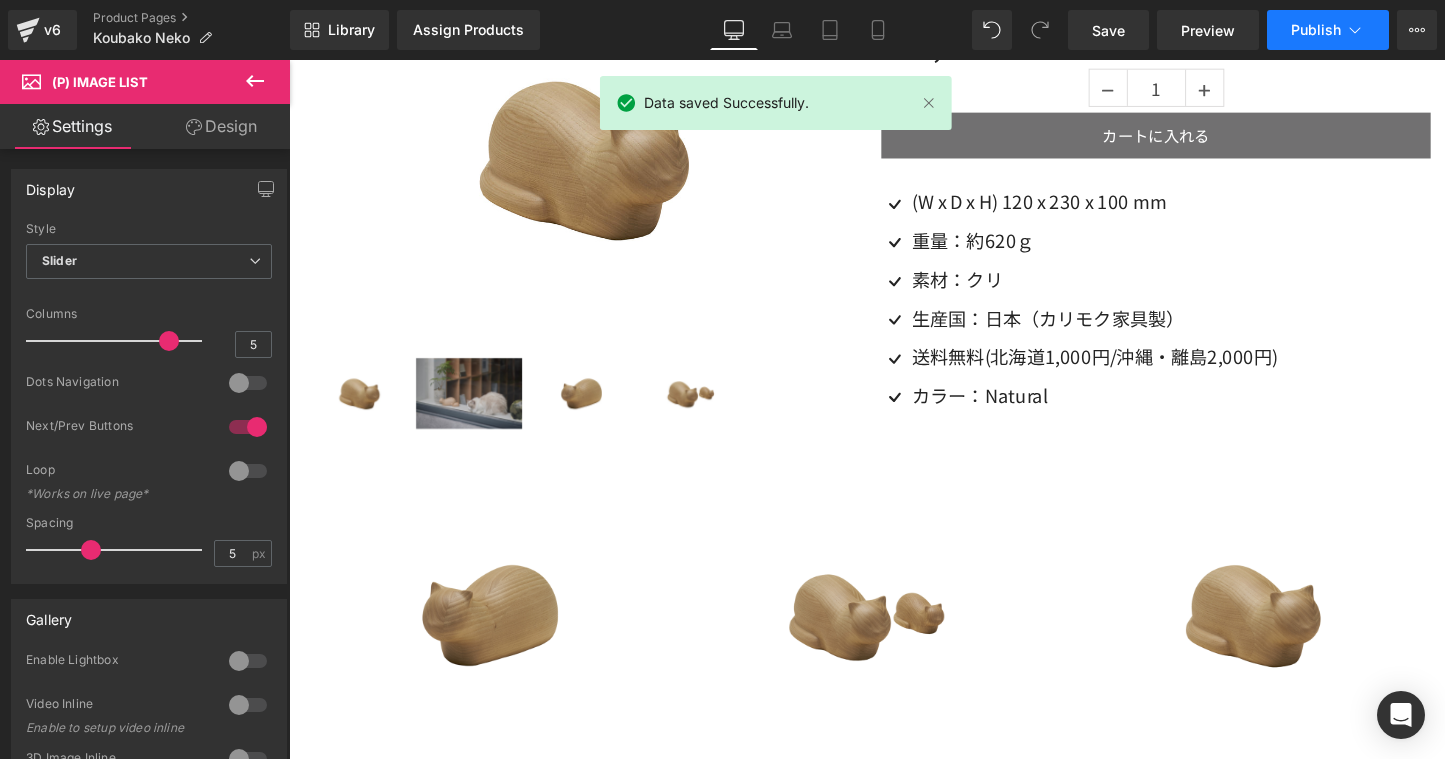 click on "Publish" at bounding box center (1316, 30) 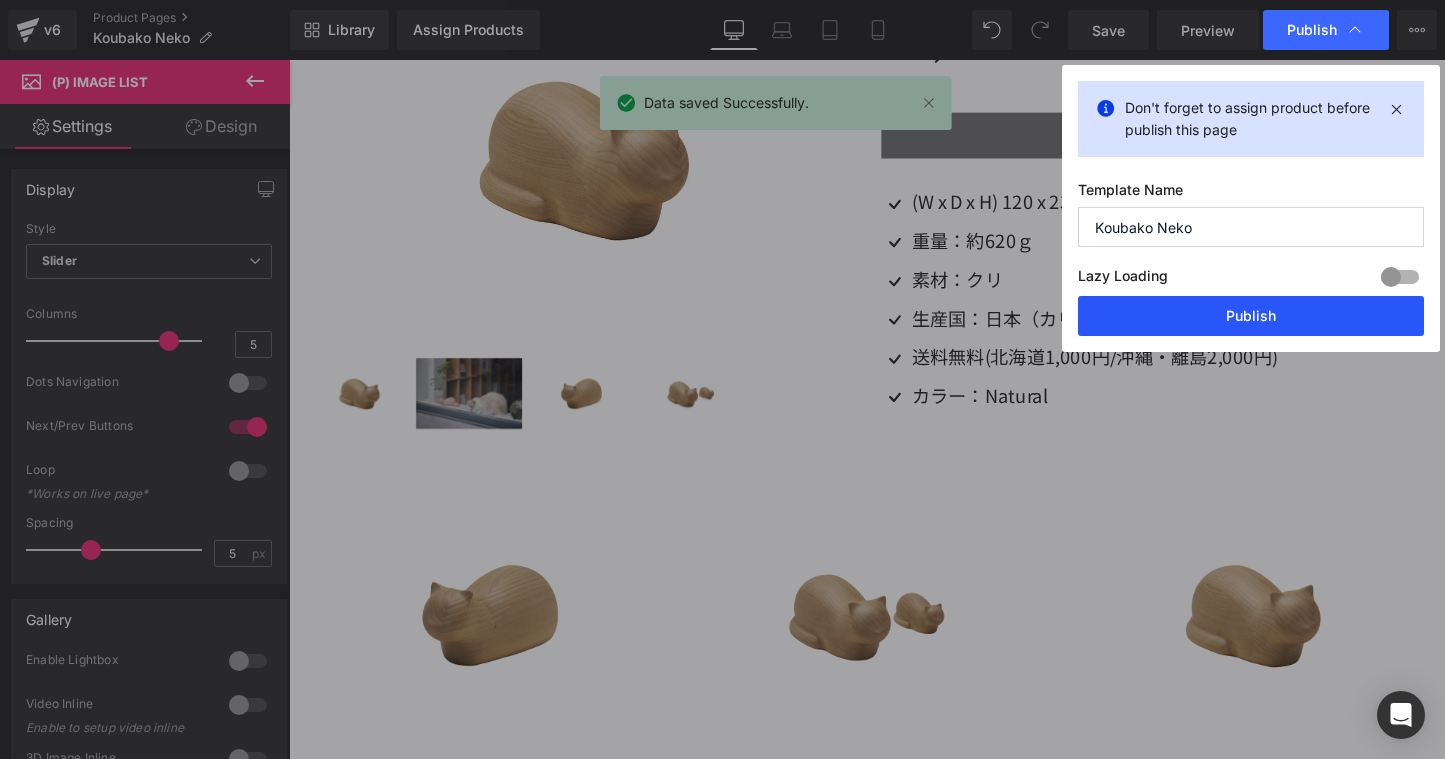 click on "Publish" at bounding box center [1251, 316] 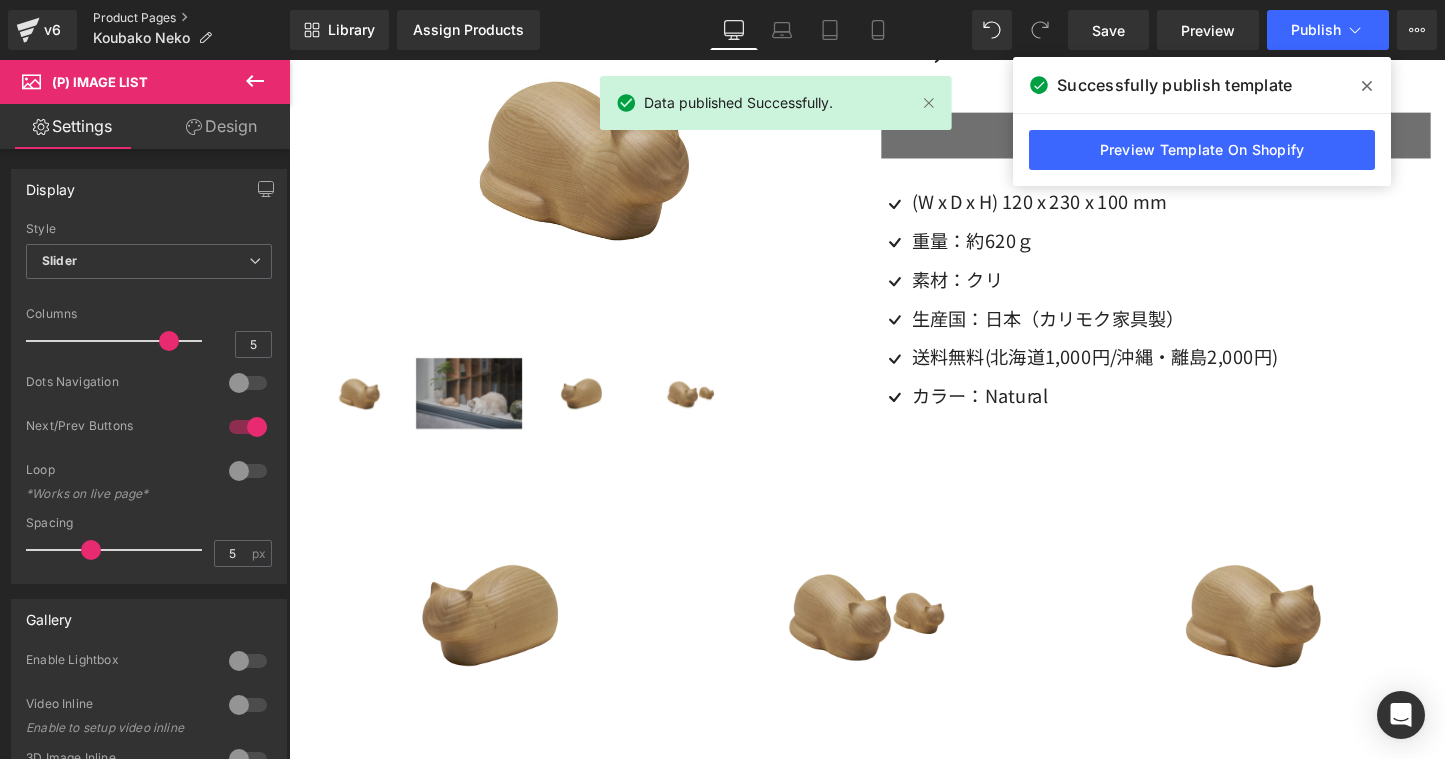 click on "Product Pages" at bounding box center (191, 18) 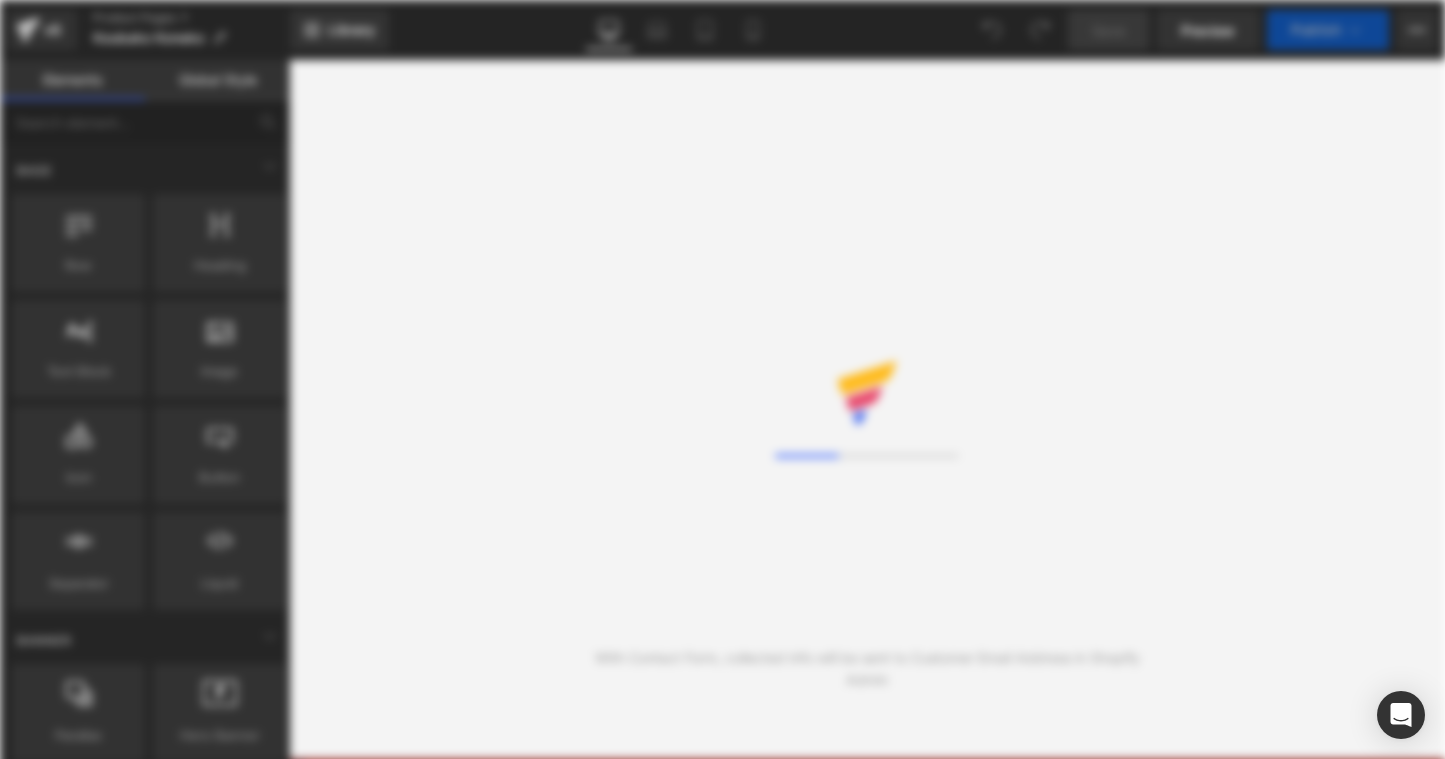 scroll, scrollTop: 0, scrollLeft: 0, axis: both 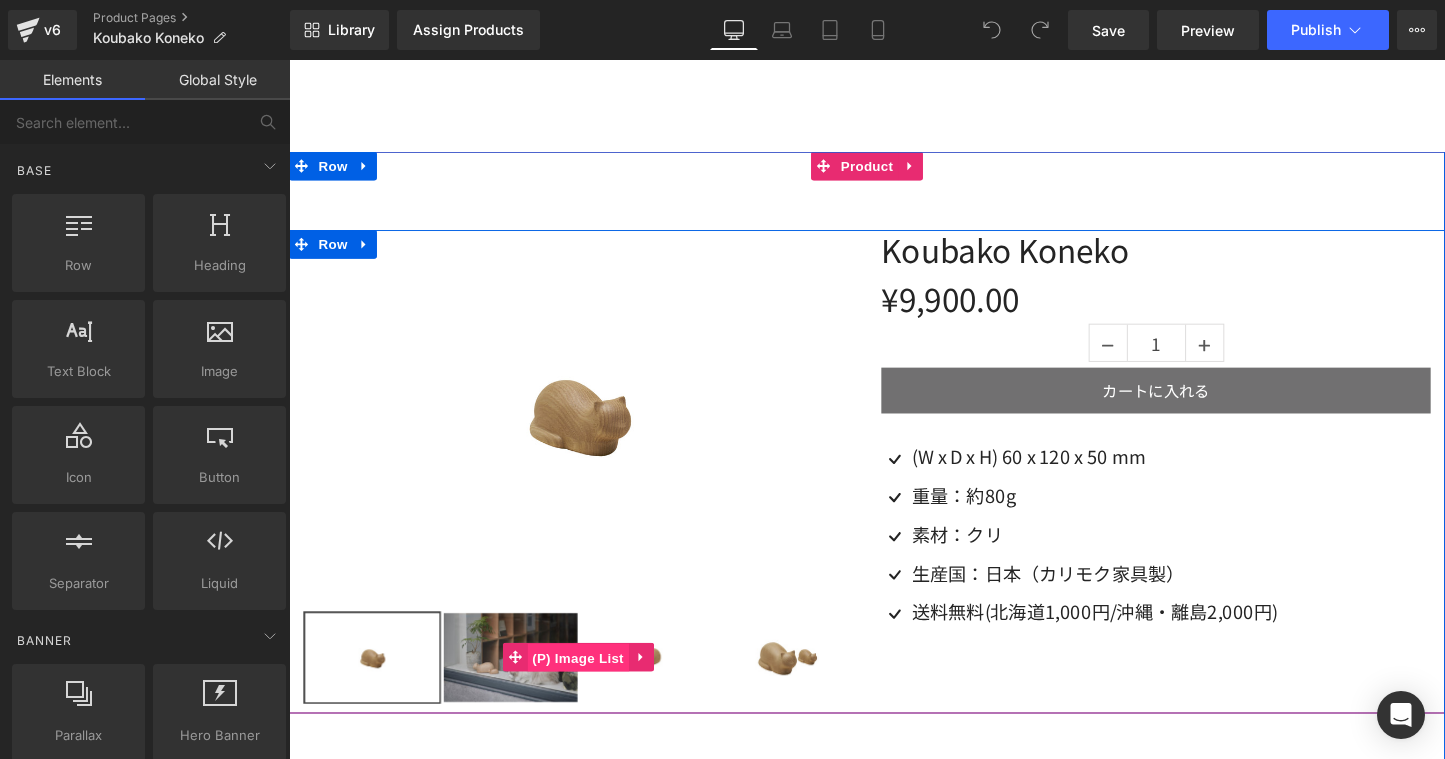 click on "(P) Image List" at bounding box center [579, 685] 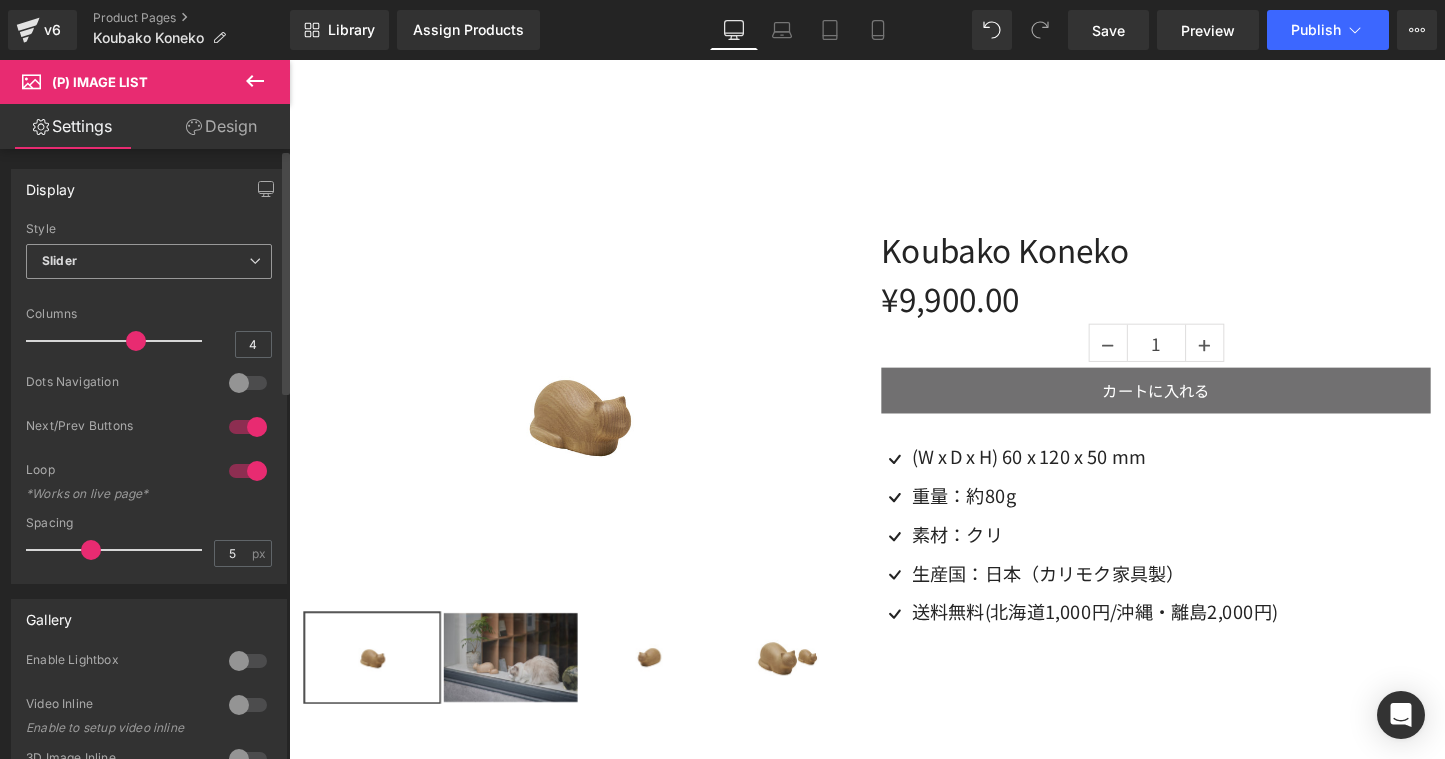 click on "Slider" at bounding box center (149, 261) 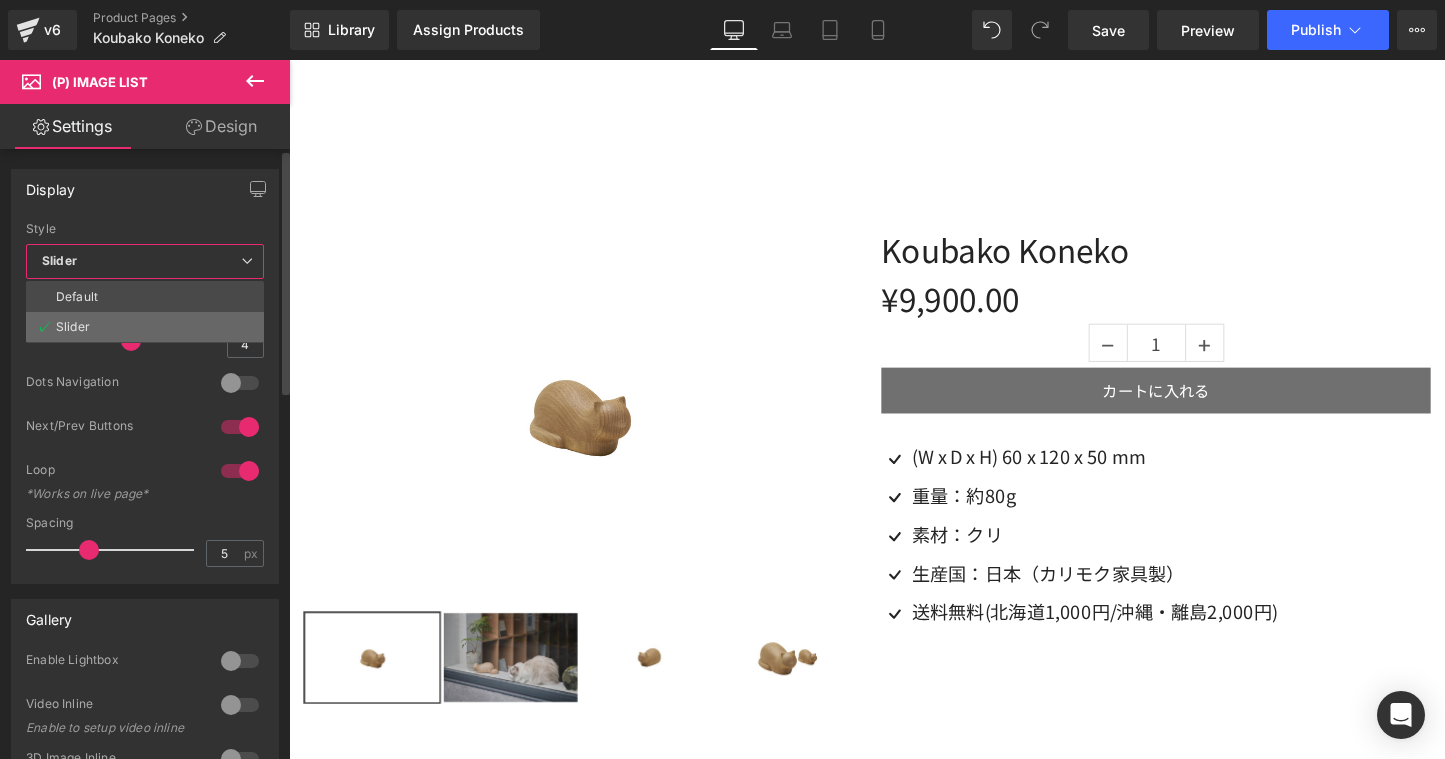 click on "Slider" at bounding box center (145, 327) 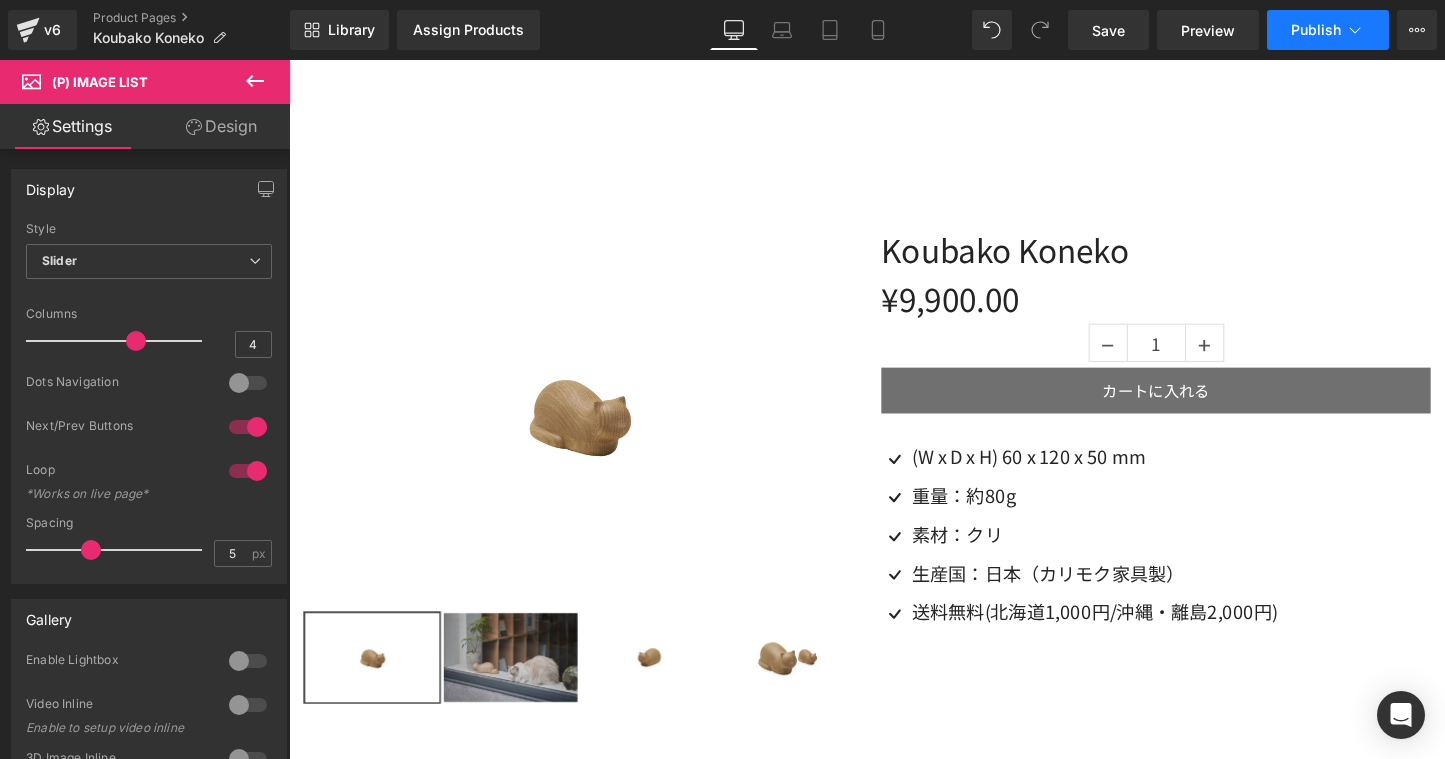 click 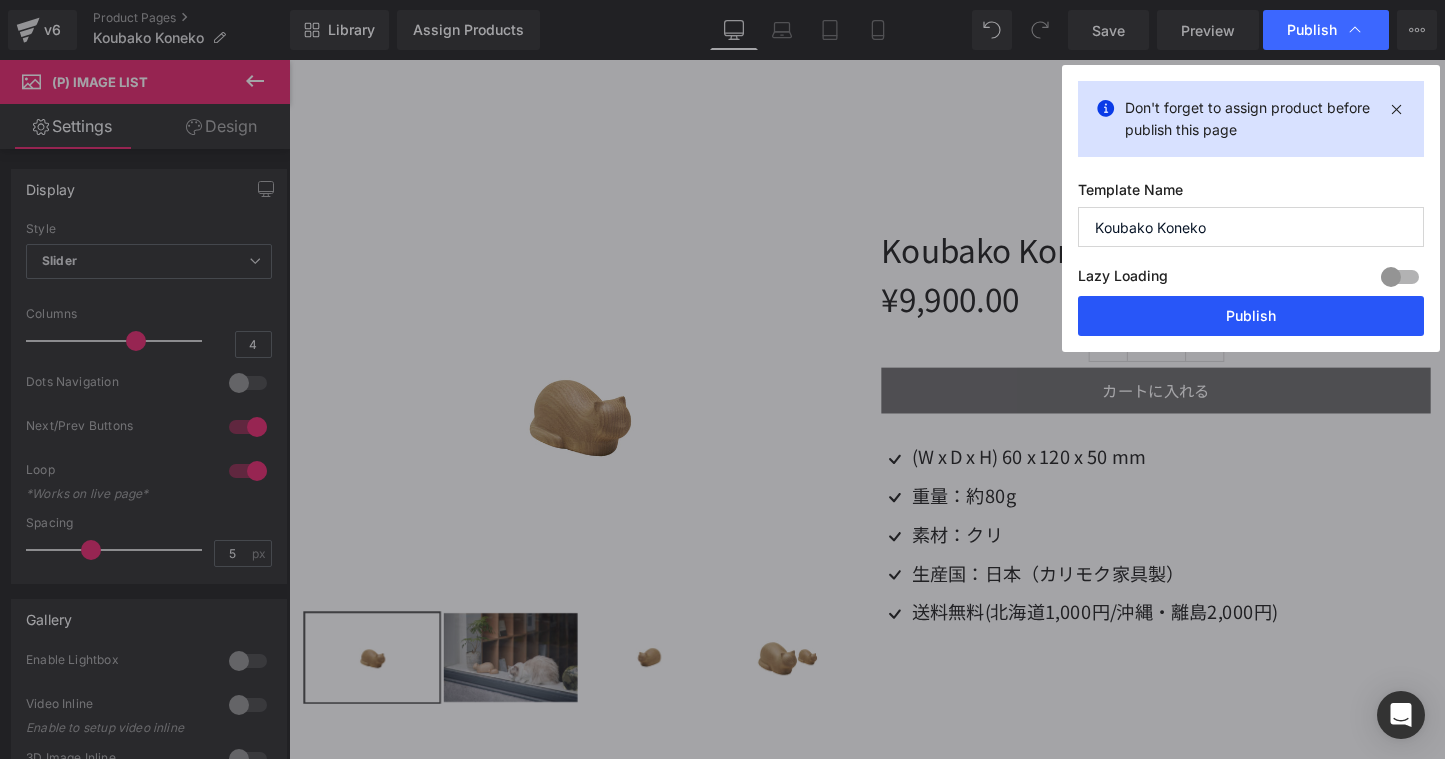 click on "Publish" at bounding box center [1251, 316] 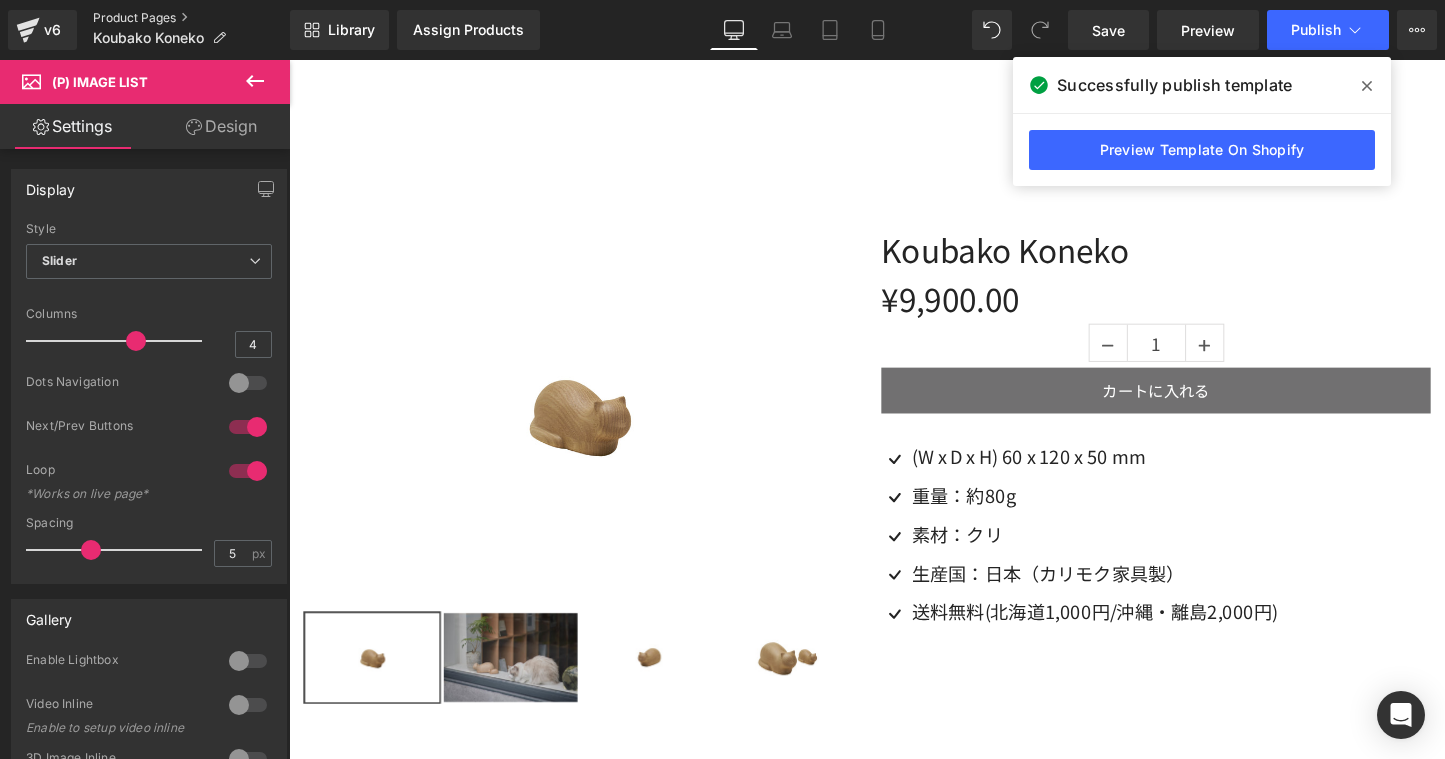 click on "Product Pages" at bounding box center [191, 18] 